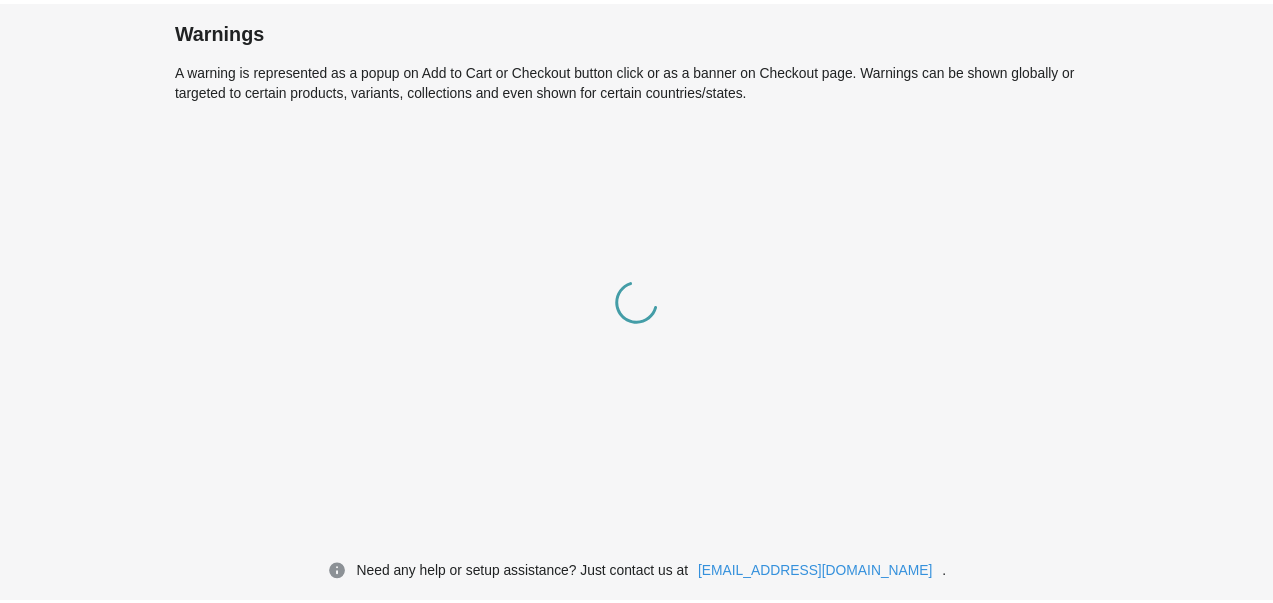 scroll, scrollTop: 0, scrollLeft: 0, axis: both 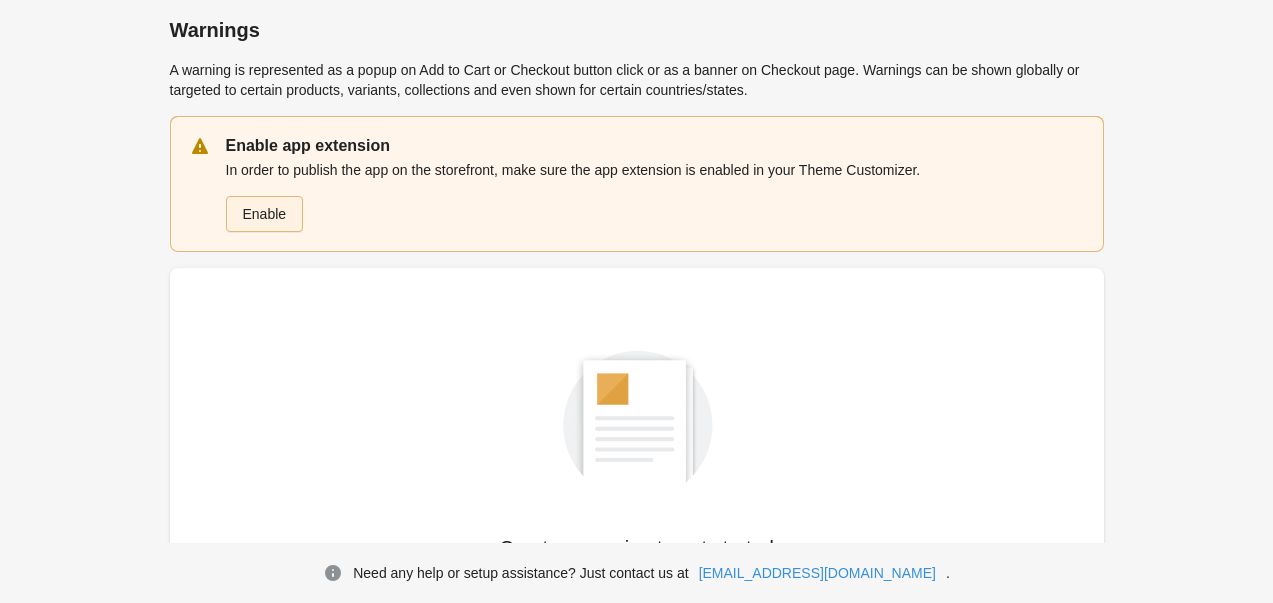 click on "Enable" at bounding box center (265, 214) 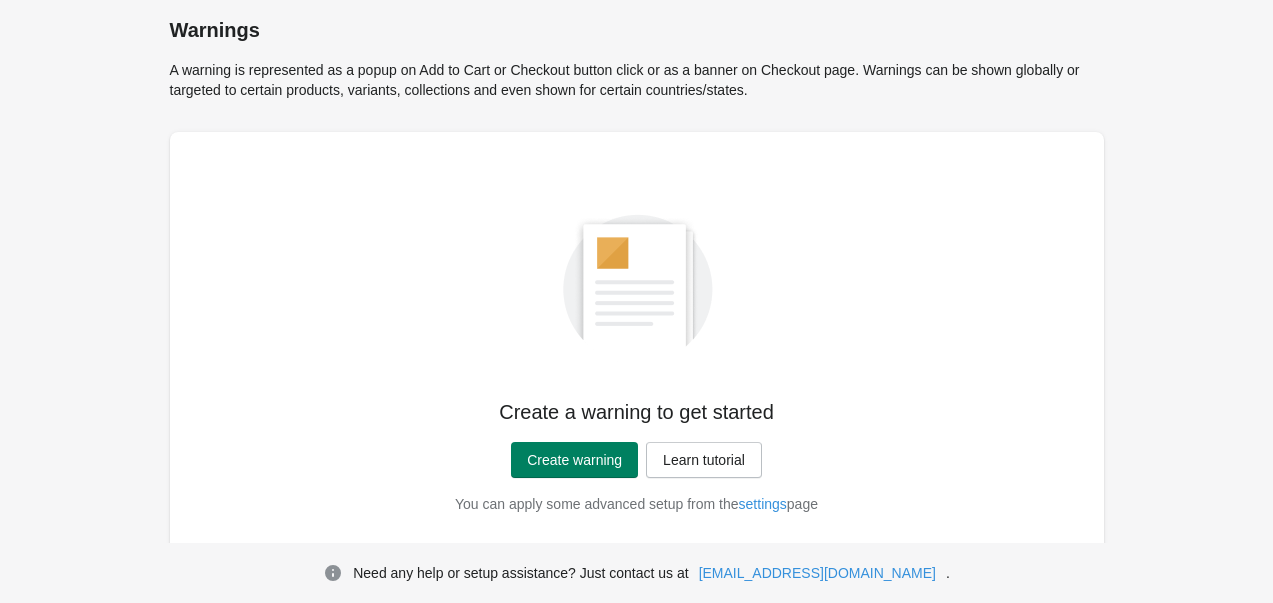 scroll, scrollTop: 76, scrollLeft: 0, axis: vertical 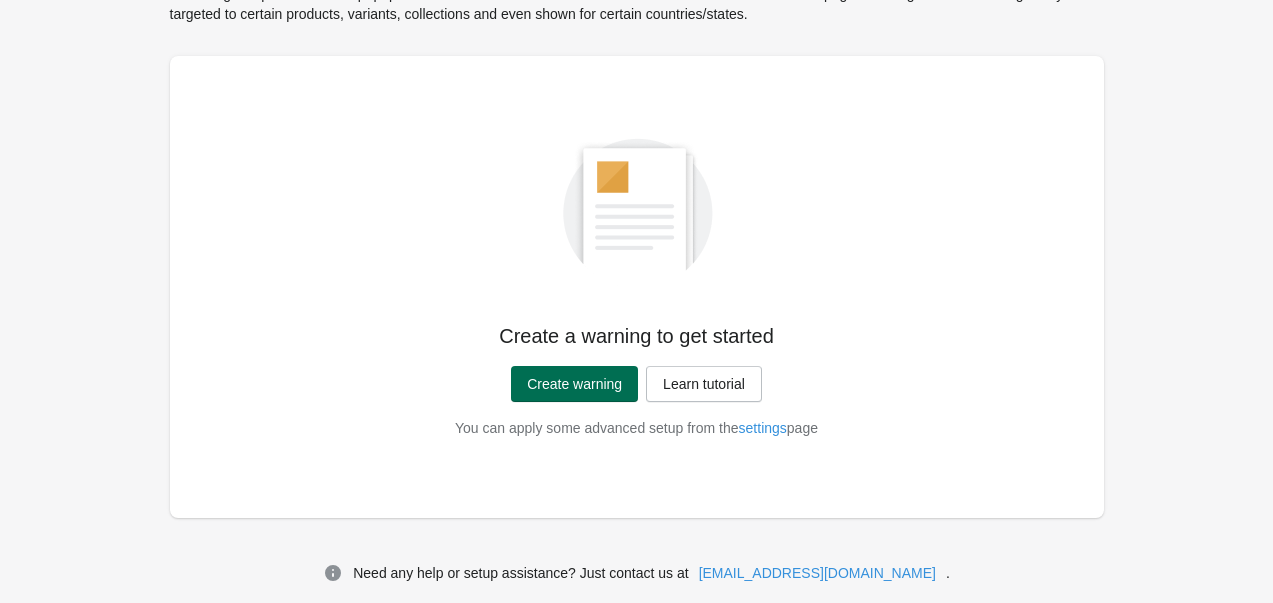 click on "Create warning" at bounding box center [574, 384] 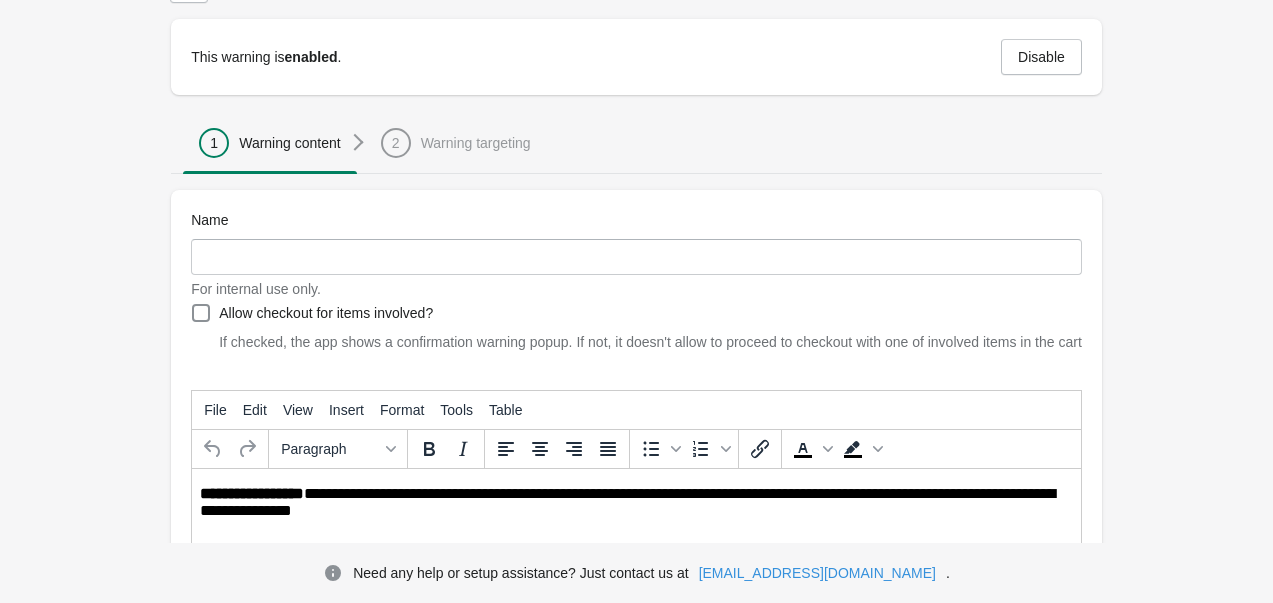 scroll, scrollTop: 100, scrollLeft: 0, axis: vertical 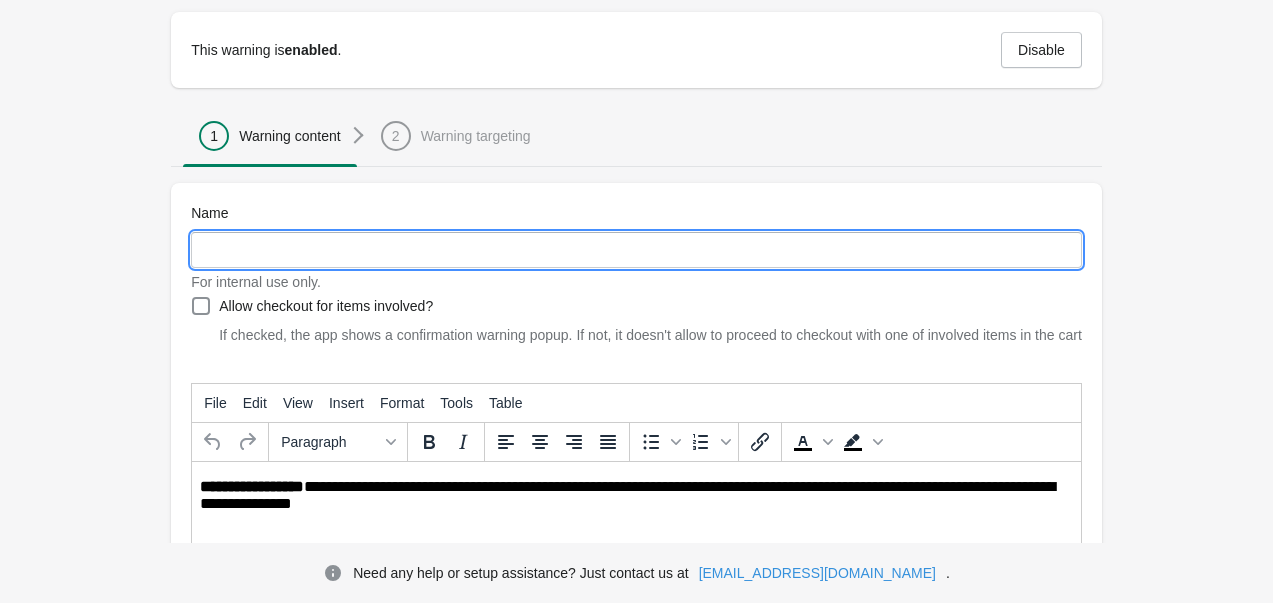 click on "Name" at bounding box center (636, 250) 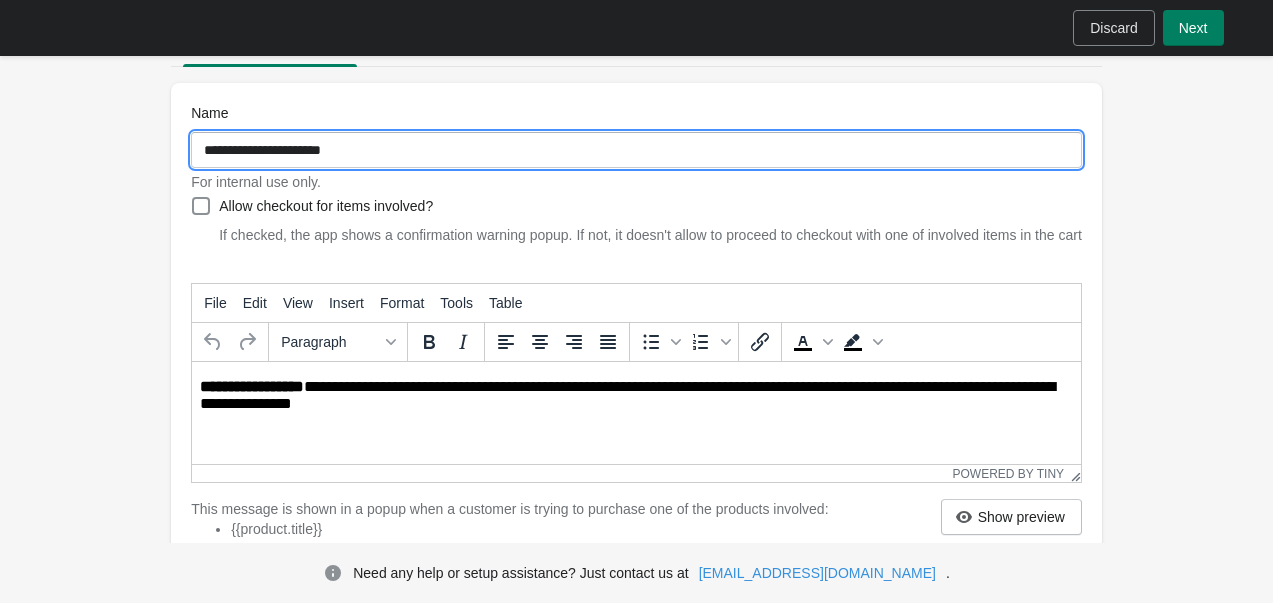 scroll, scrollTop: 300, scrollLeft: 0, axis: vertical 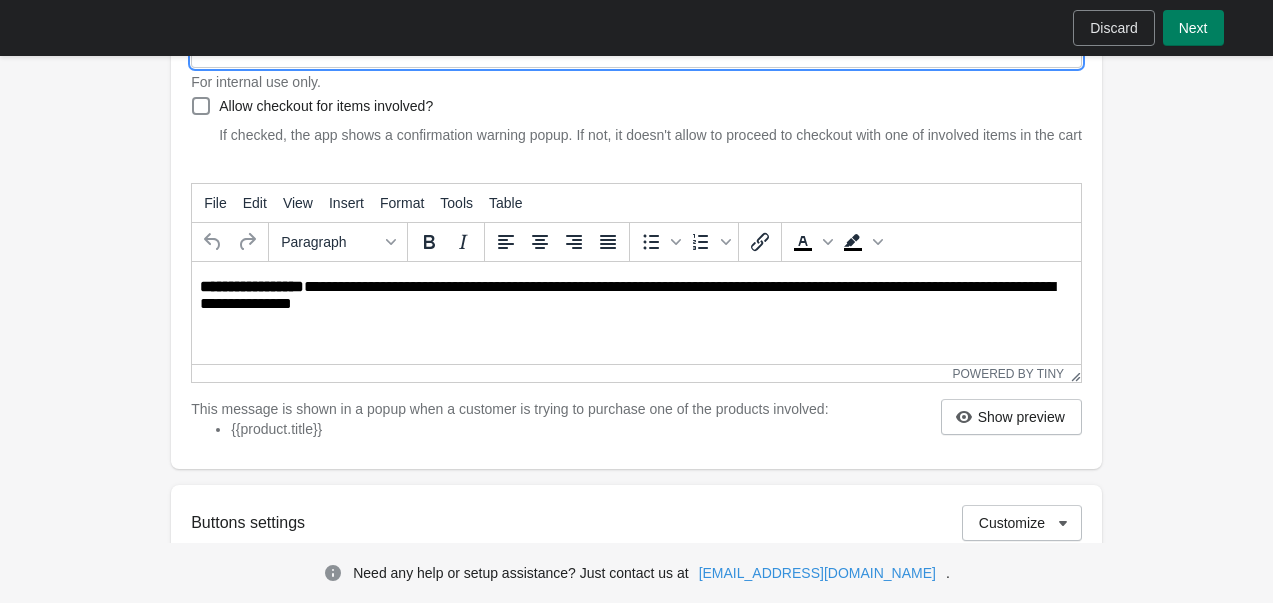 type on "**********" 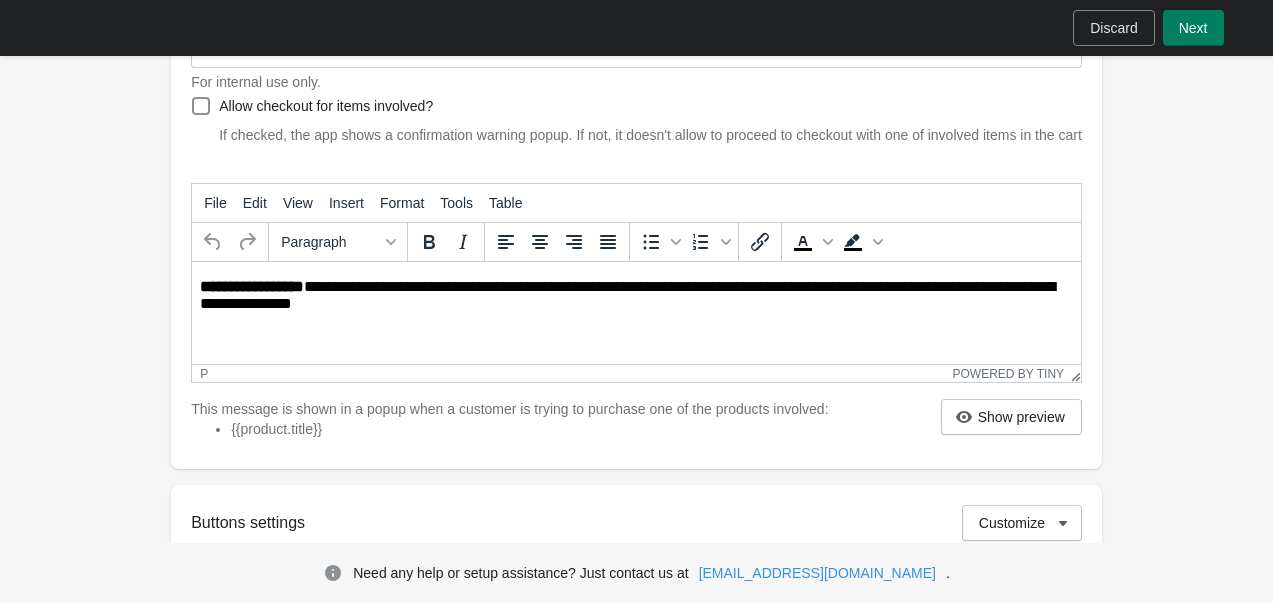 click on "**********" at bounding box center (638, 297) 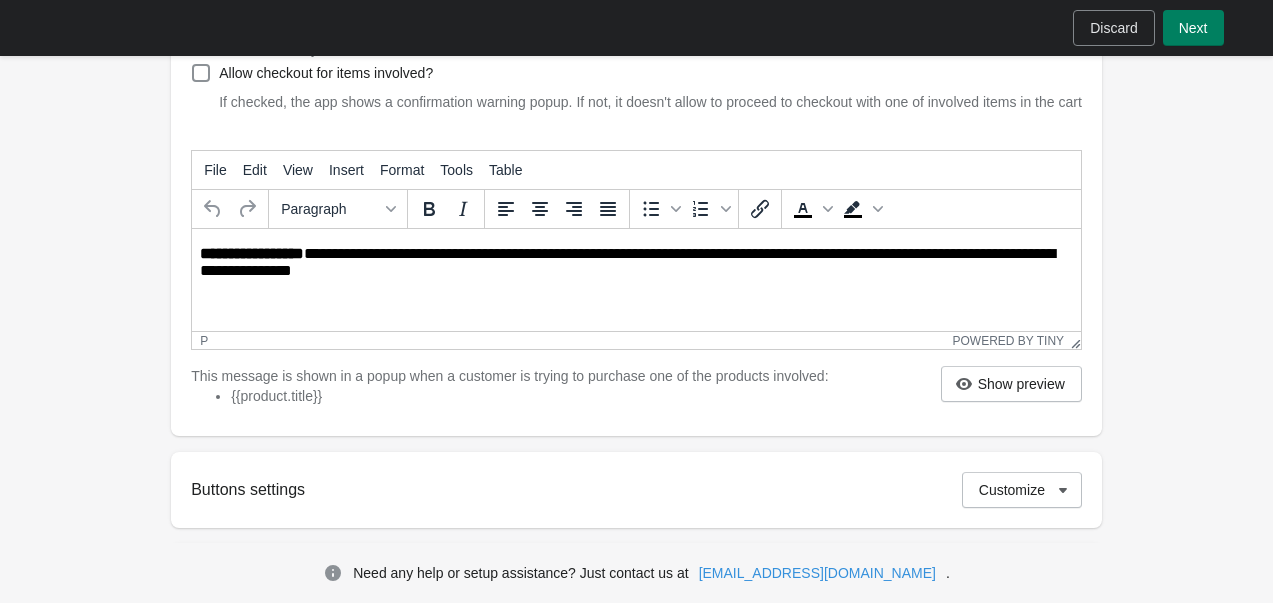 scroll, scrollTop: 300, scrollLeft: 0, axis: vertical 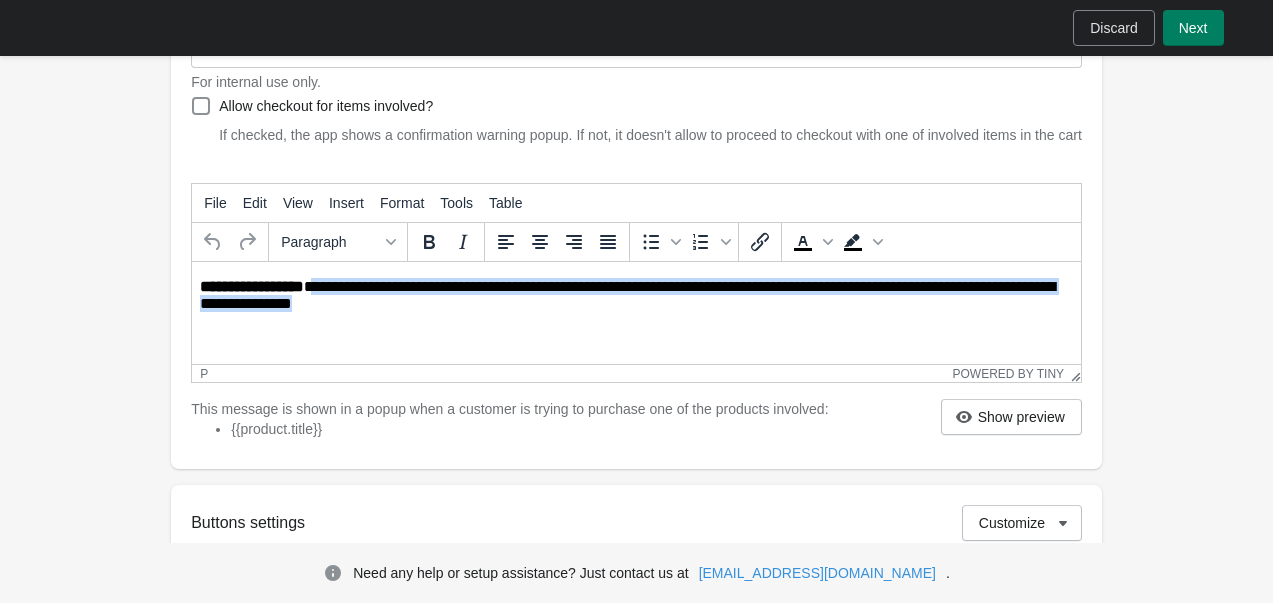 drag, startPoint x: 397, startPoint y: 307, endPoint x: 313, endPoint y: 285, distance: 86.833176 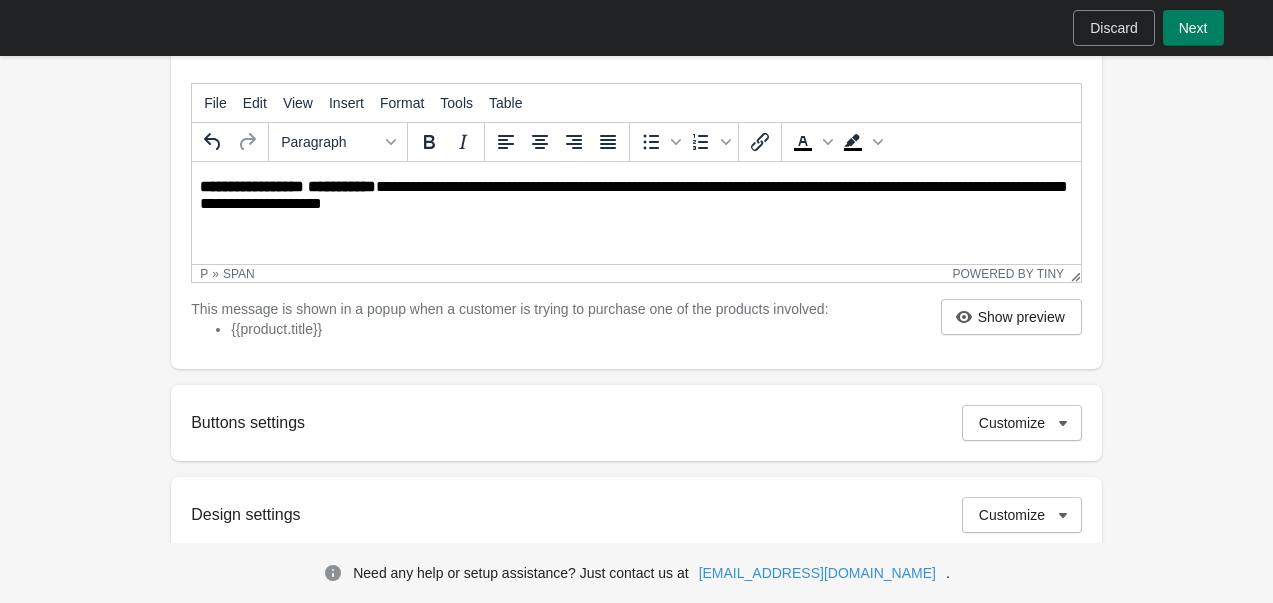 scroll, scrollTop: 500, scrollLeft: 0, axis: vertical 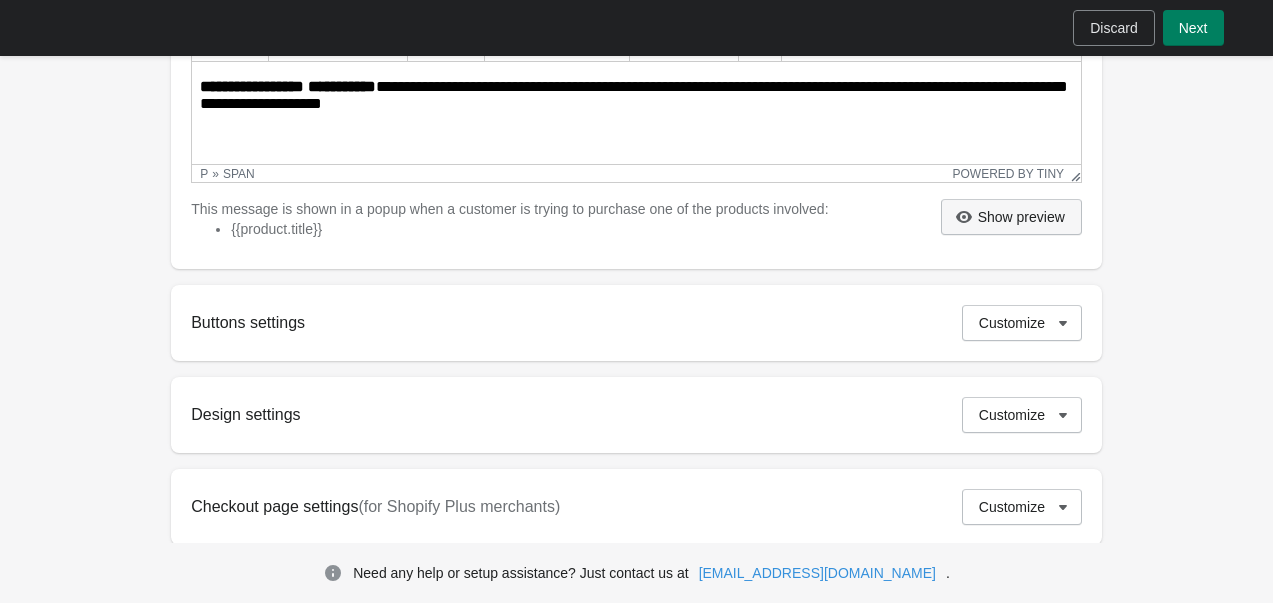 click on "Show preview" at bounding box center [1011, 217] 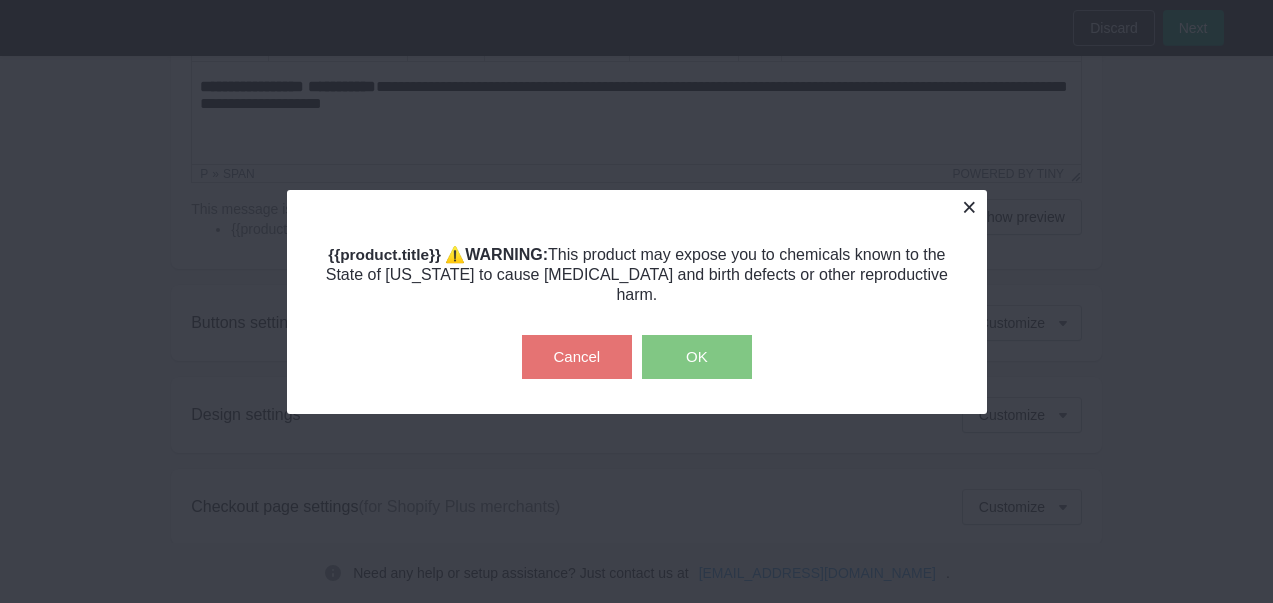 click at bounding box center [969, 207] 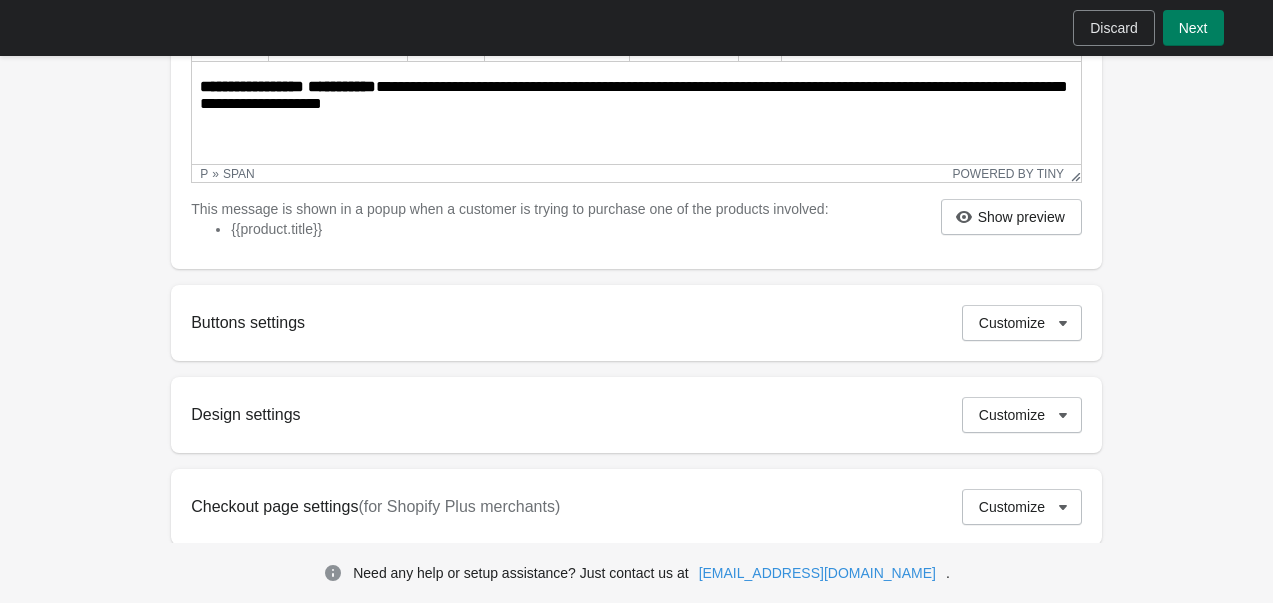 scroll, scrollTop: 600, scrollLeft: 0, axis: vertical 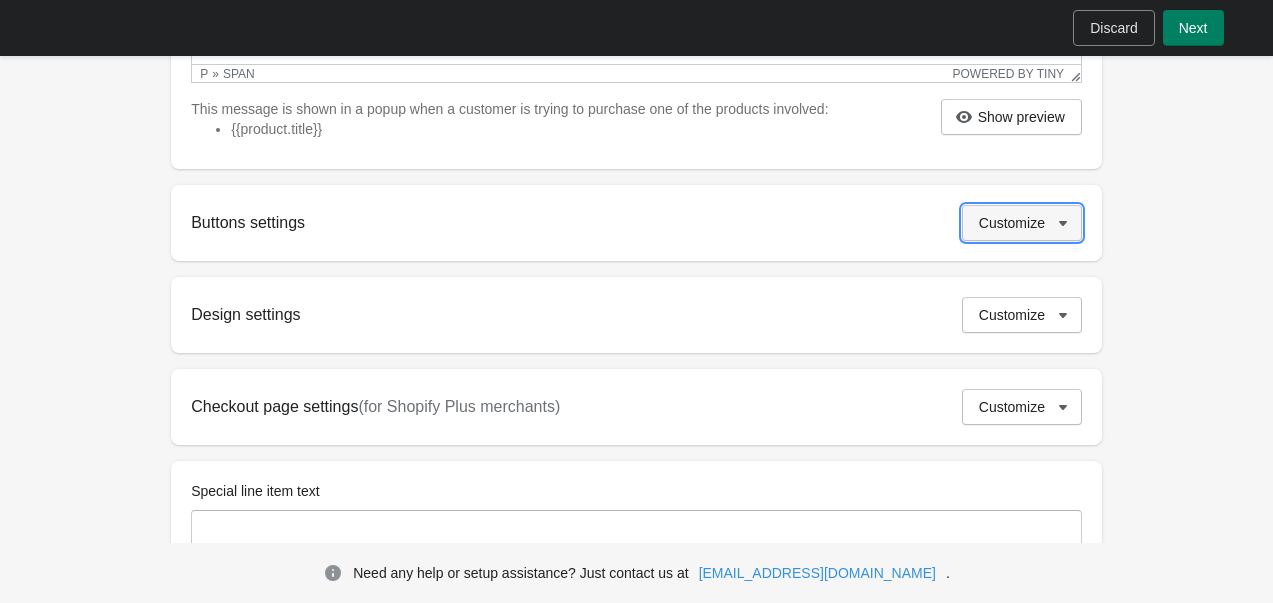 click on "Customize" at bounding box center (1022, 223) 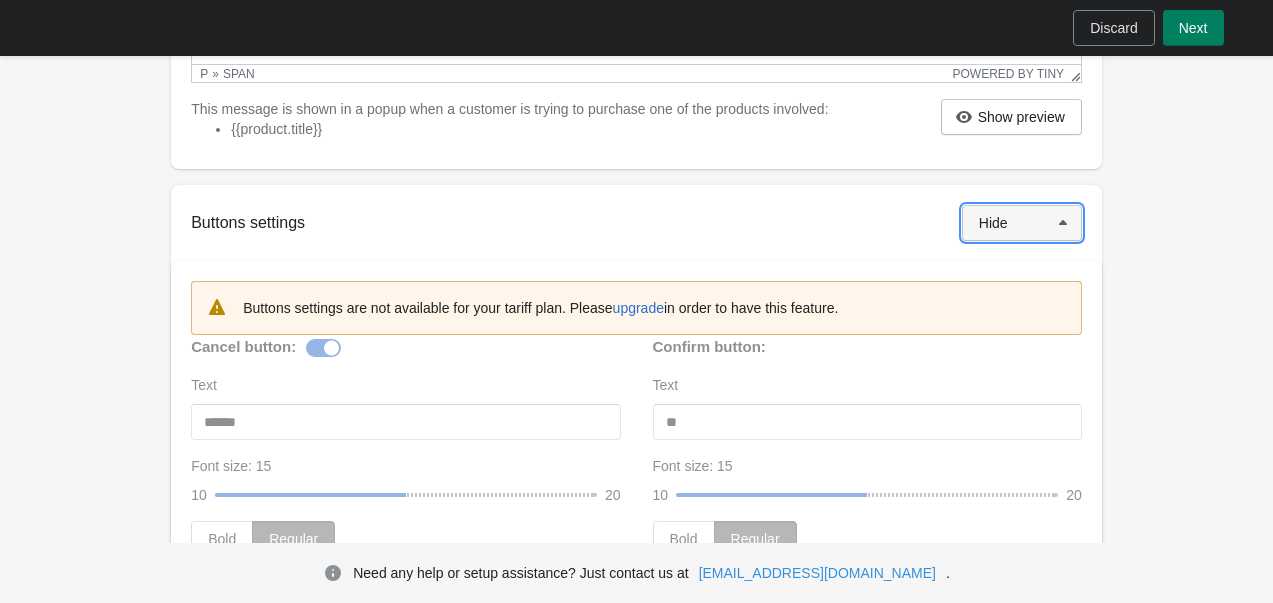 click 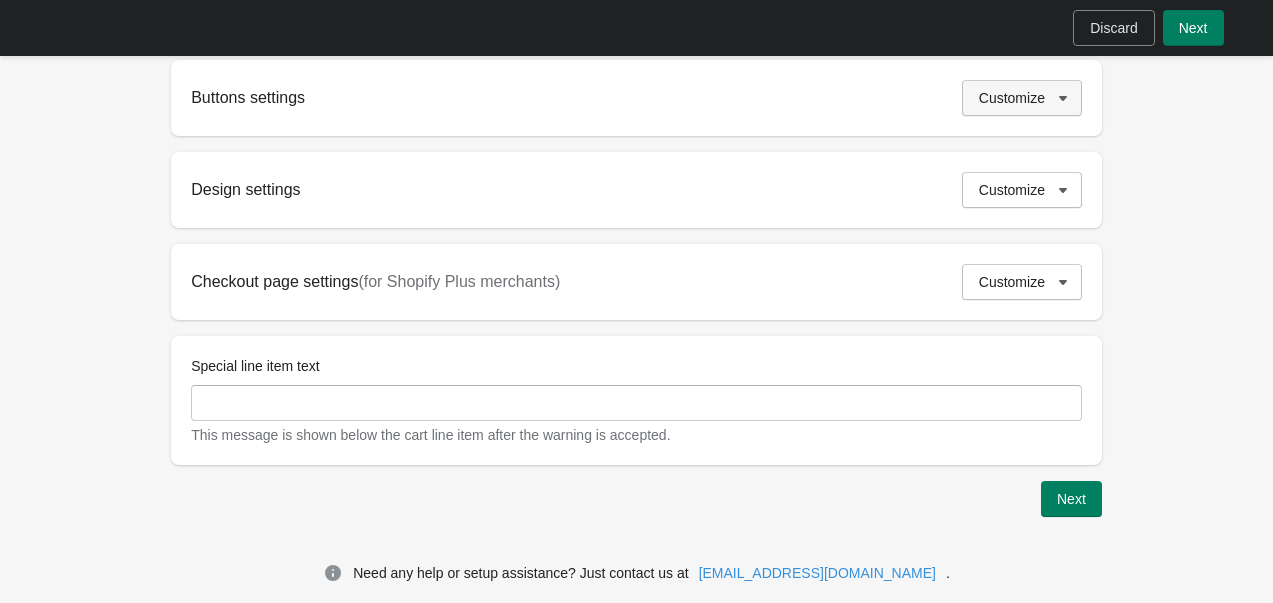 scroll, scrollTop: 744, scrollLeft: 0, axis: vertical 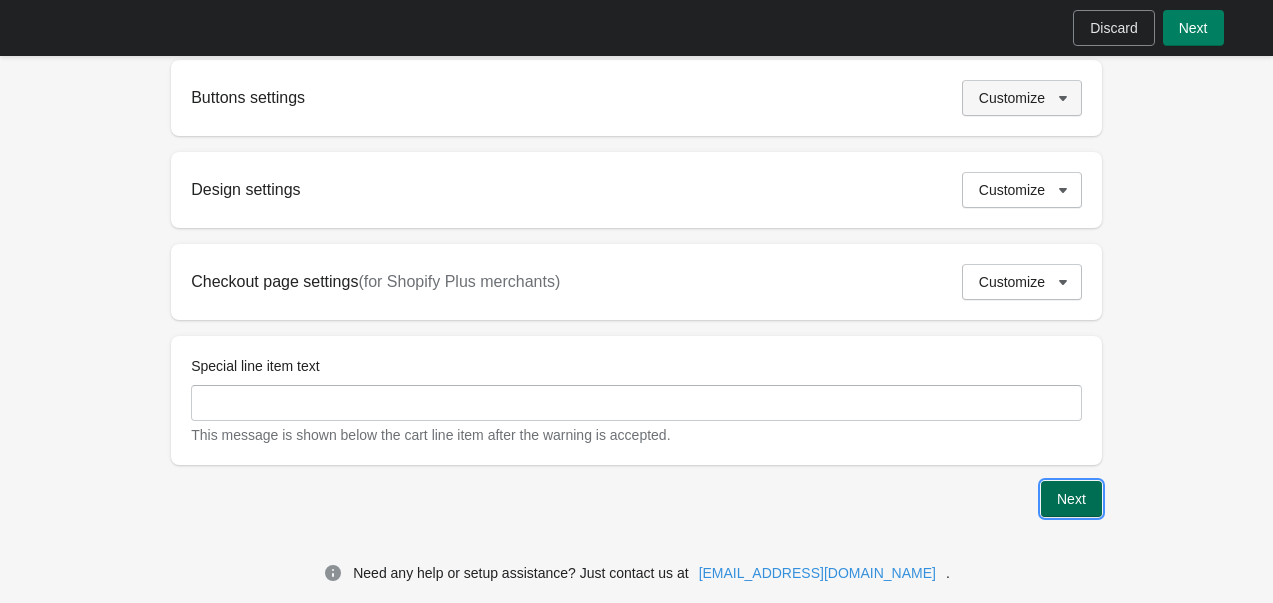click on "Next" at bounding box center (1071, 499) 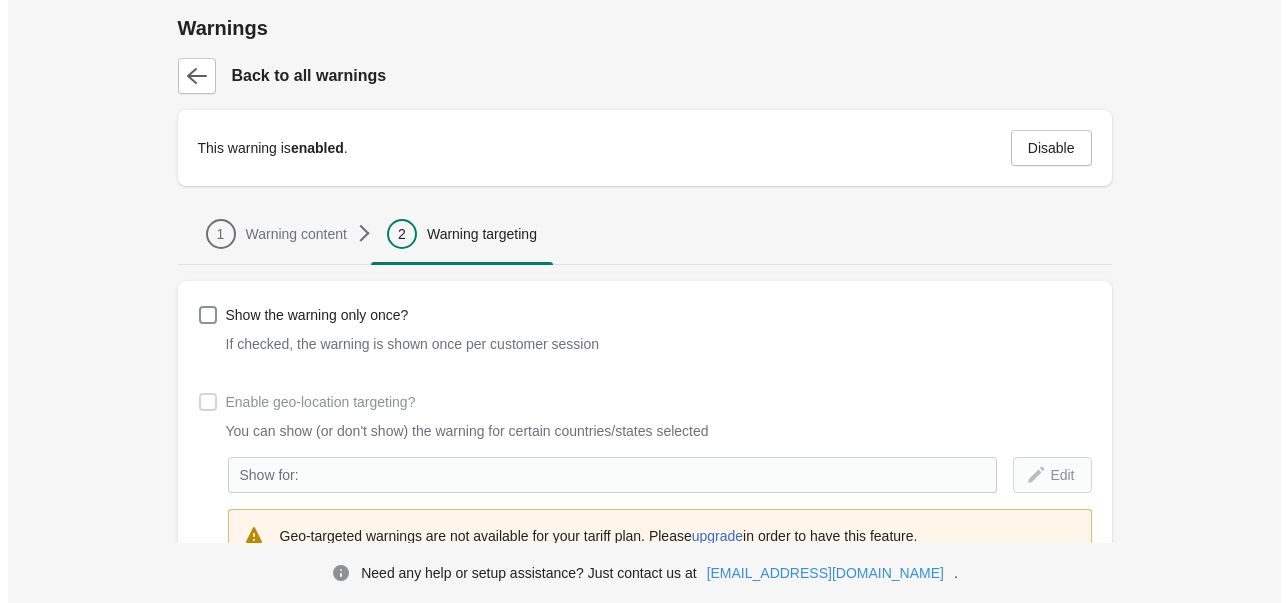 scroll, scrollTop: 0, scrollLeft: 0, axis: both 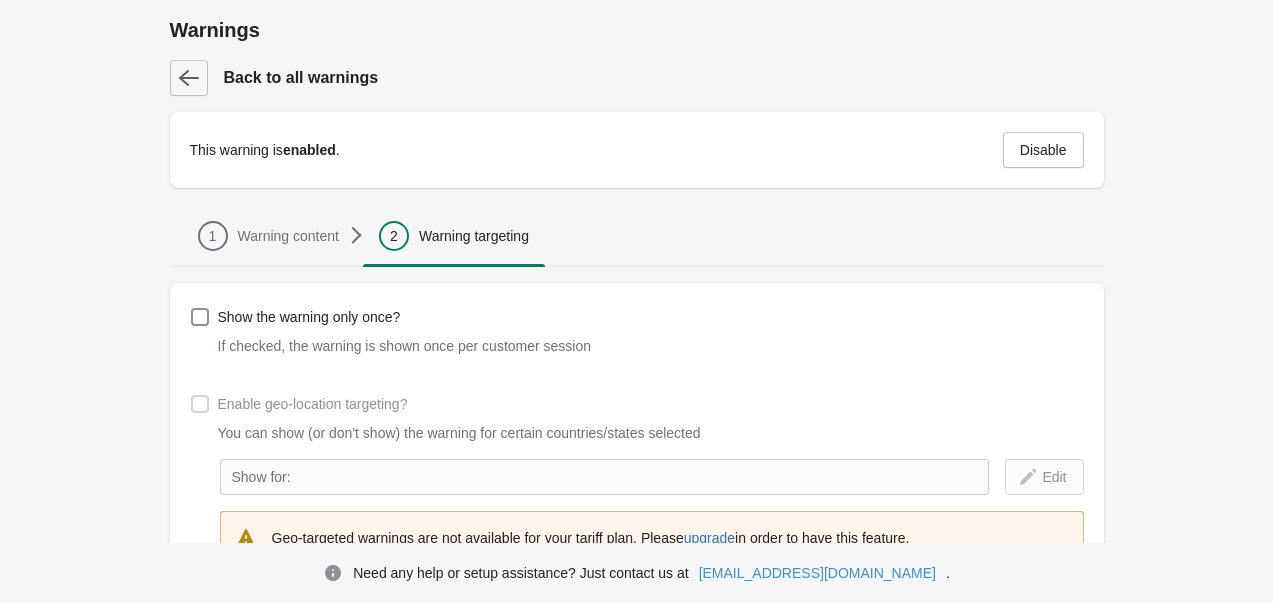 click 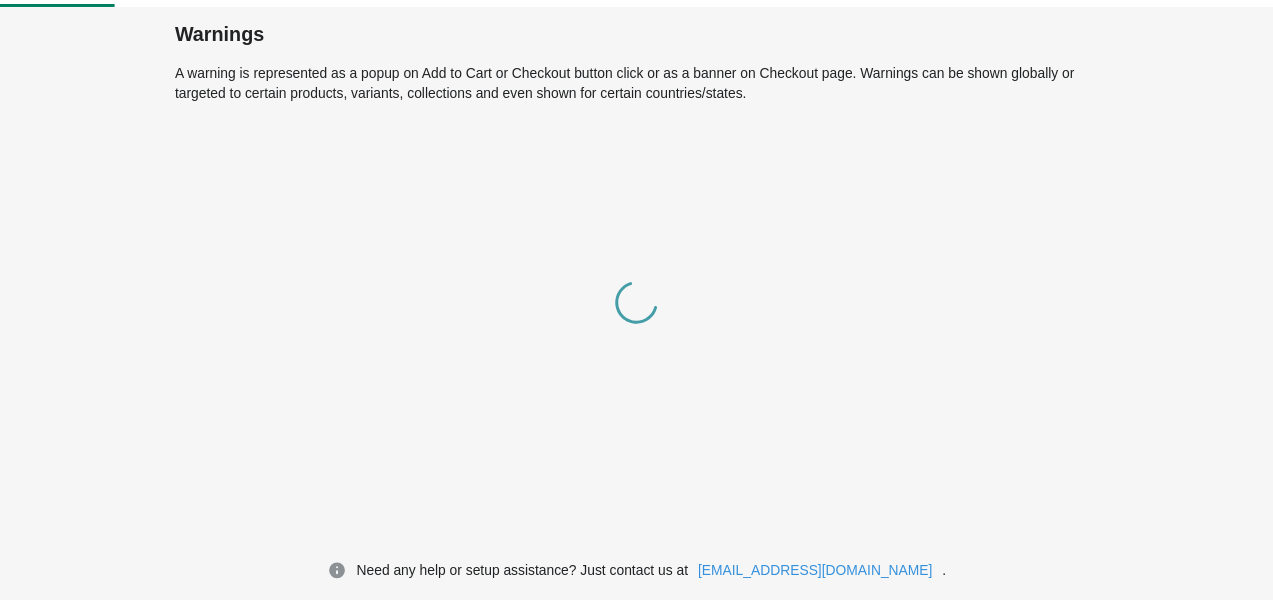 scroll, scrollTop: 0, scrollLeft: 0, axis: both 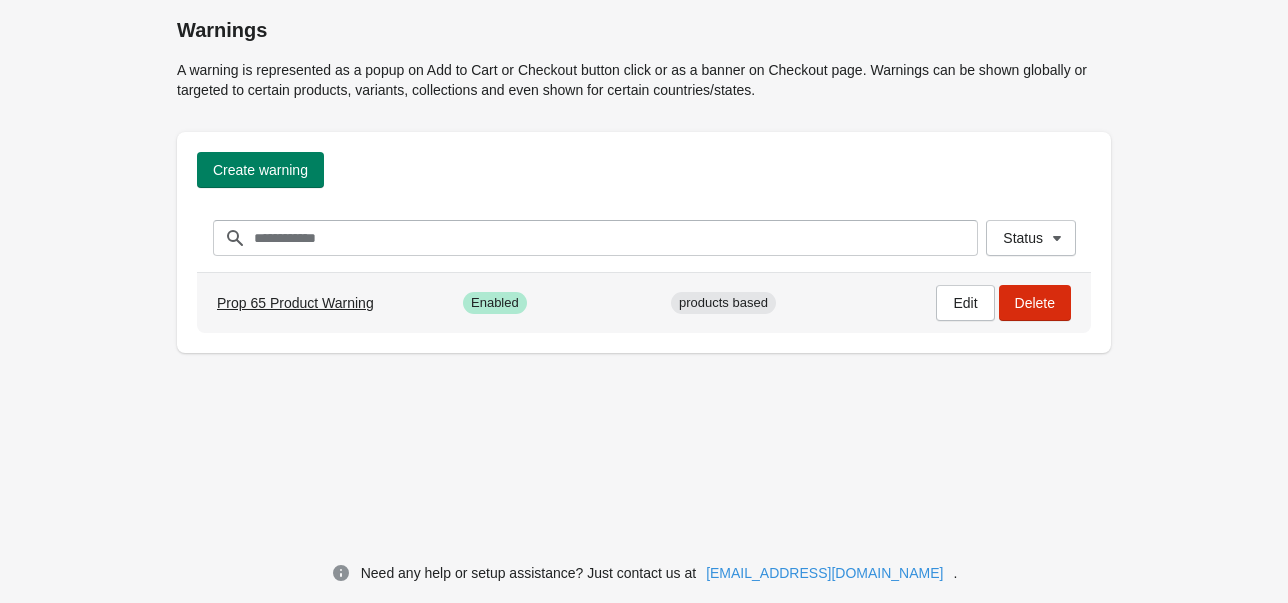 click on "Prop 65 Product Warning" at bounding box center (295, 303) 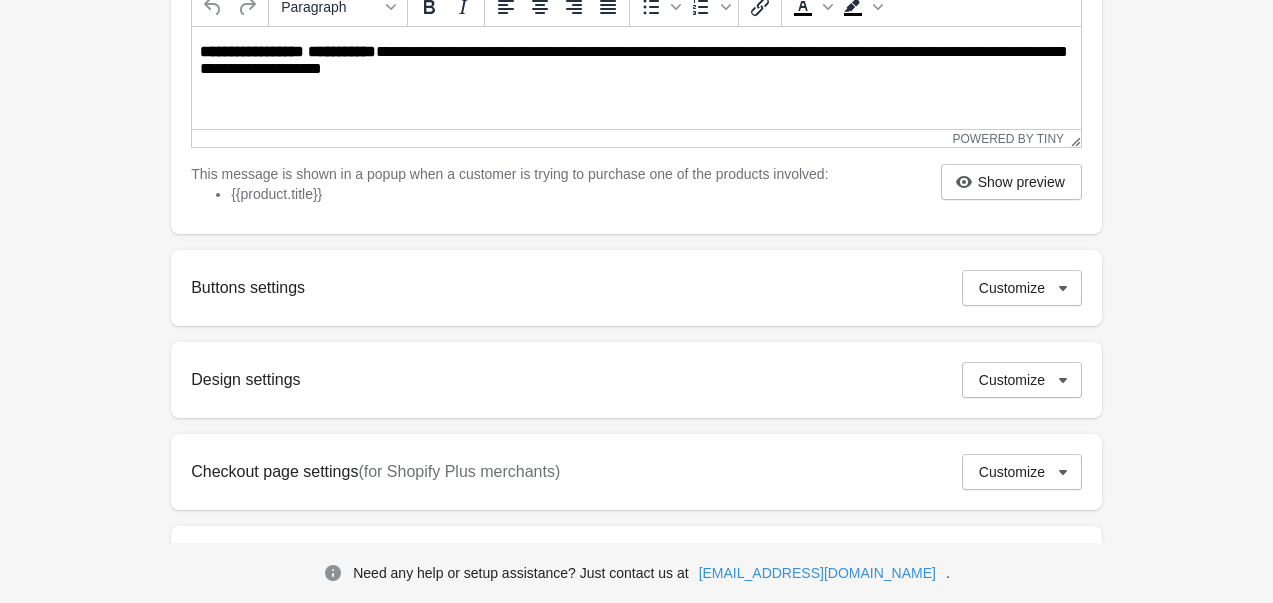 scroll, scrollTop: 600, scrollLeft: 0, axis: vertical 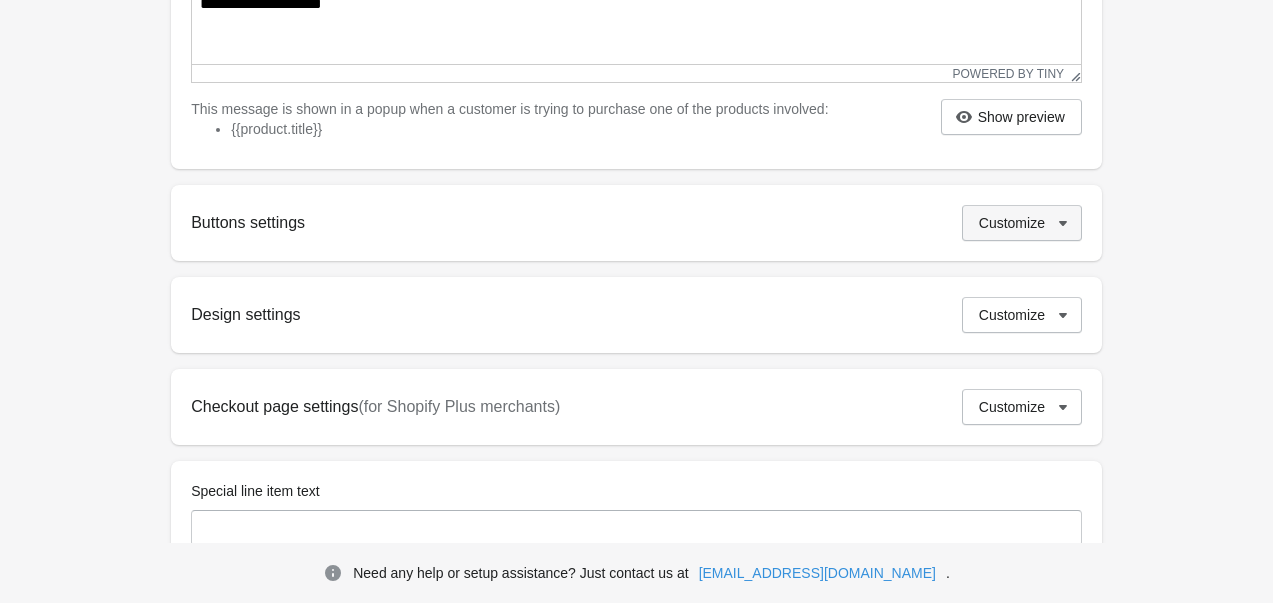 click on "Customize" at bounding box center [1022, 223] 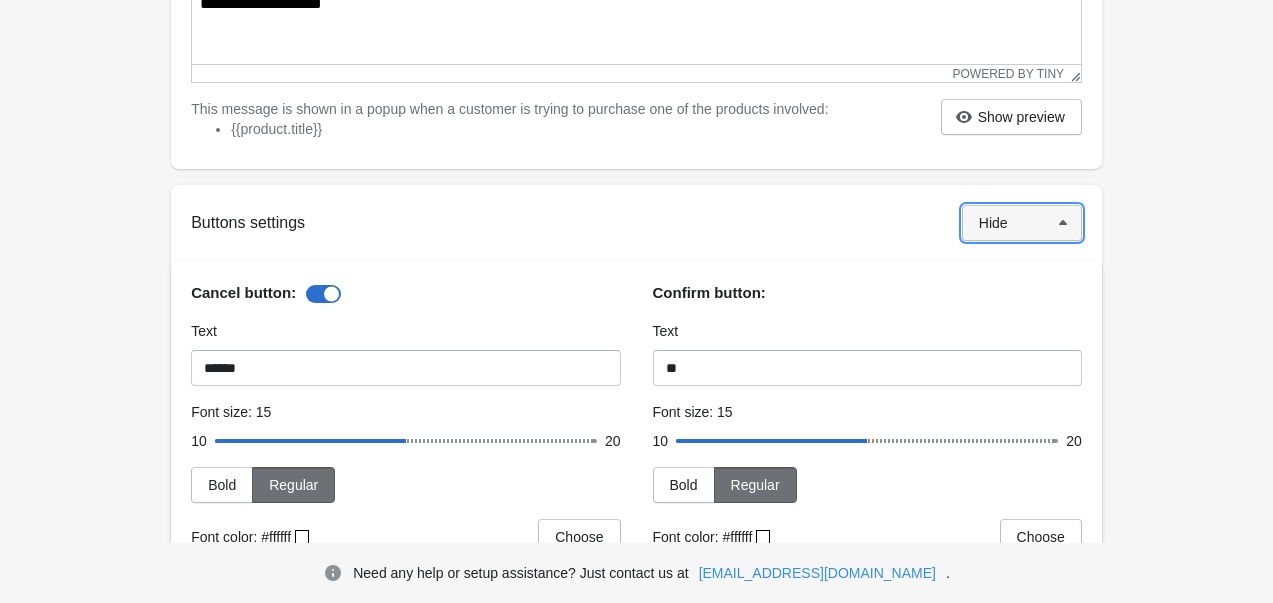 click on "Hide" at bounding box center [1022, 223] 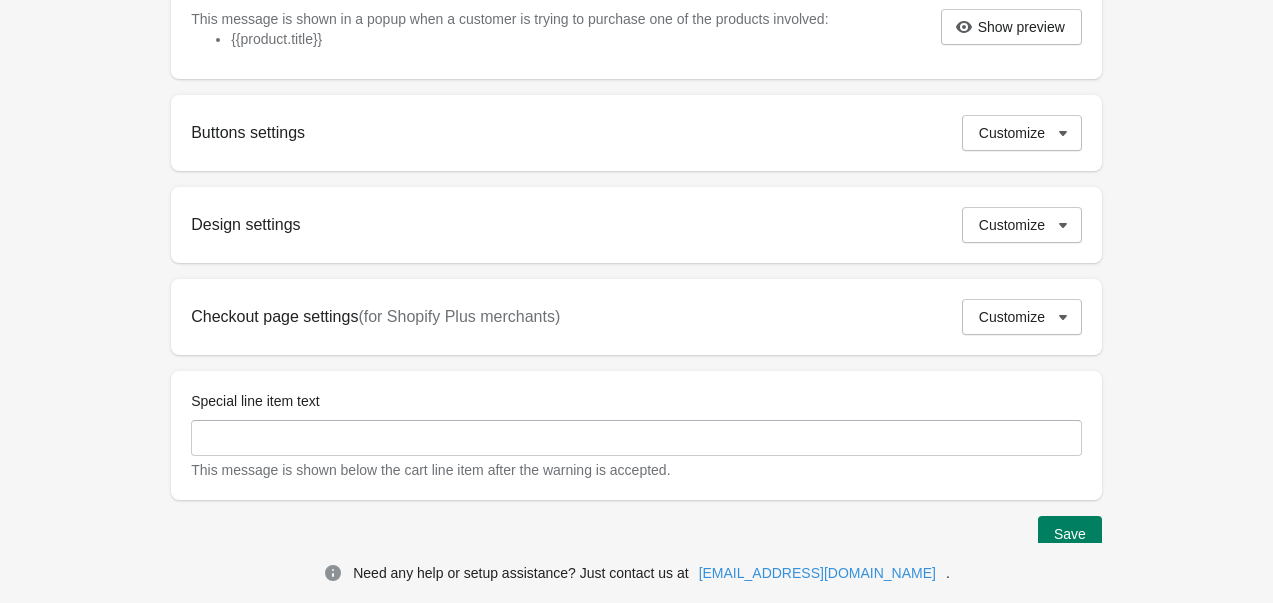 scroll, scrollTop: 700, scrollLeft: 0, axis: vertical 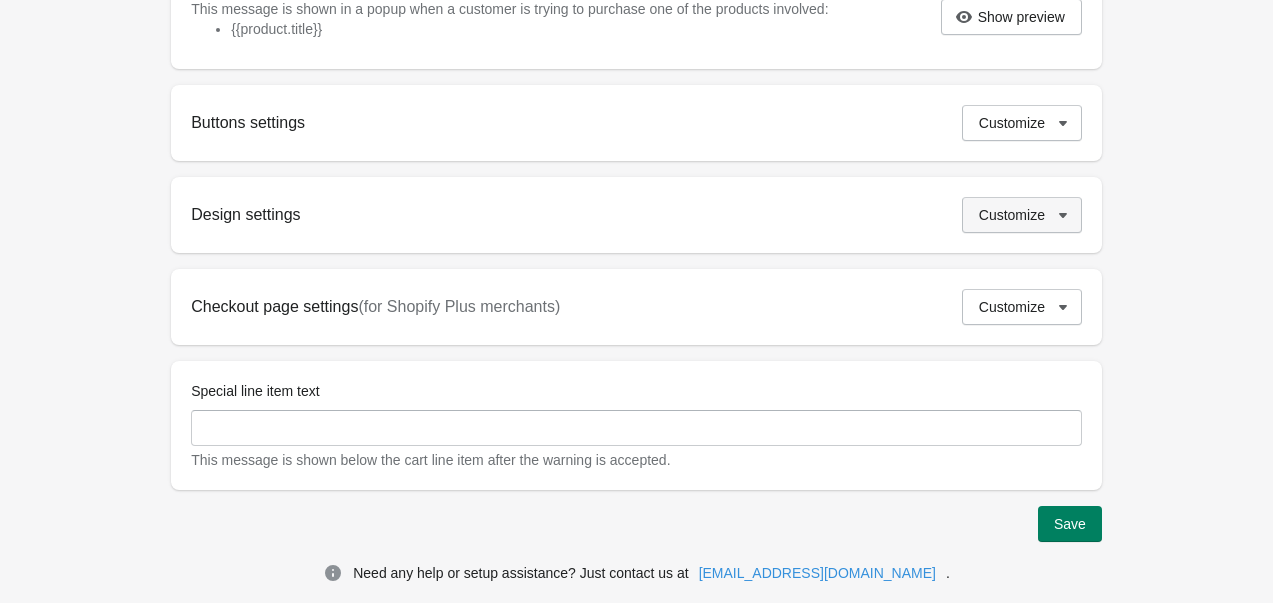 click on "Customize" at bounding box center [1012, 215] 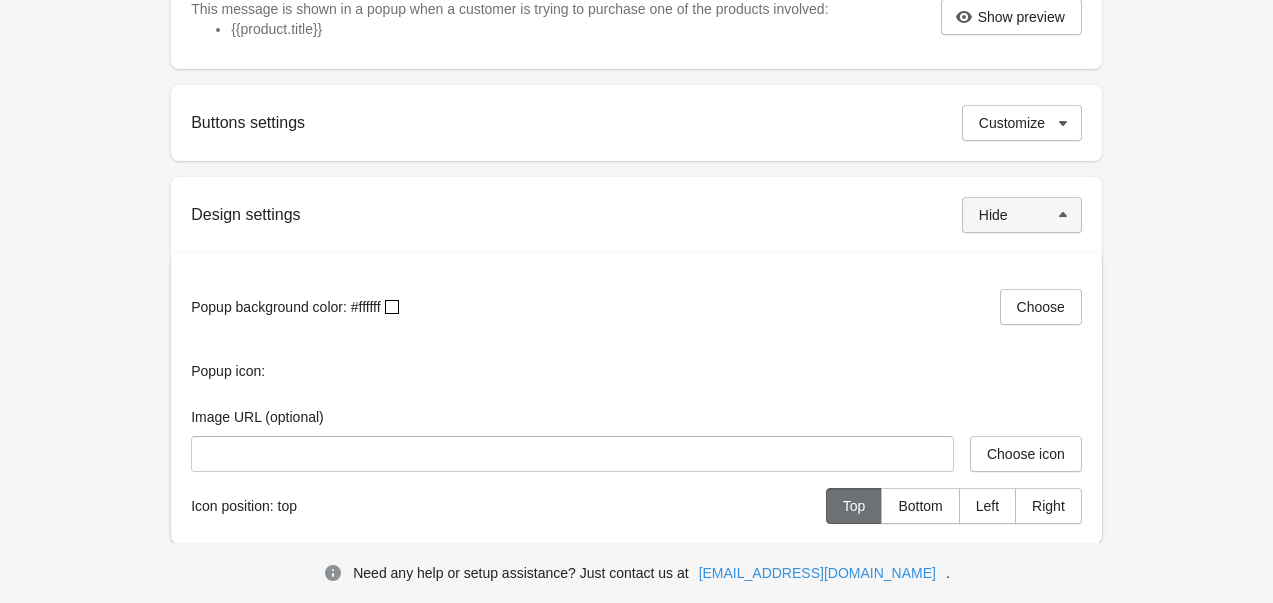 click on "Hide" at bounding box center (1022, 215) 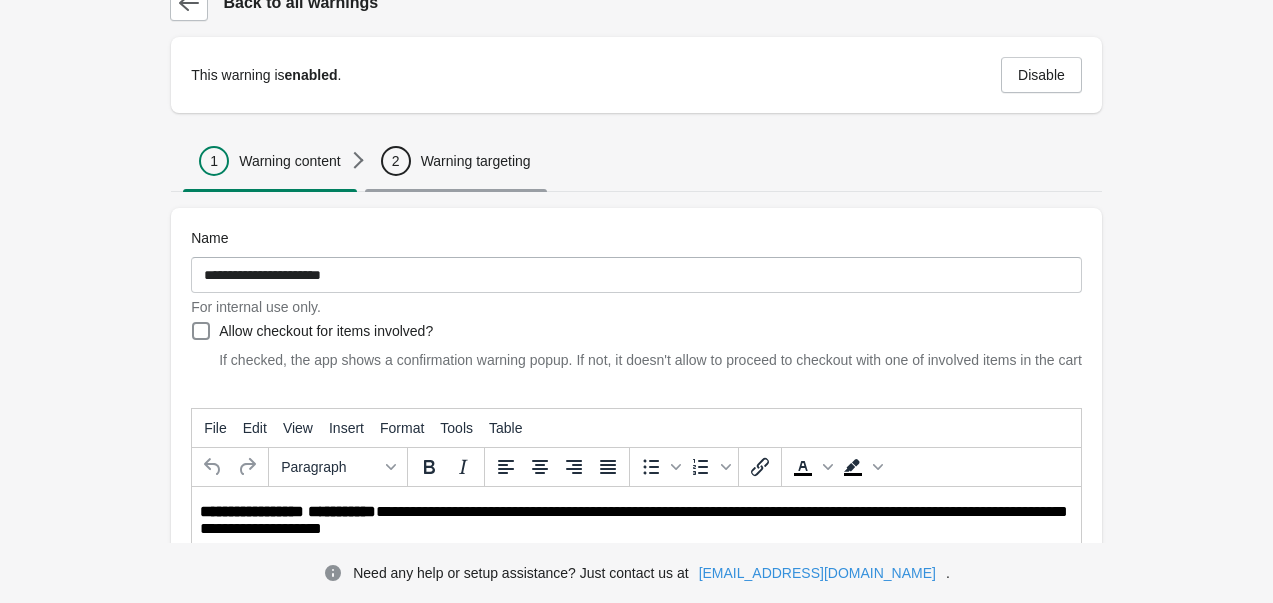 scroll, scrollTop: 44, scrollLeft: 0, axis: vertical 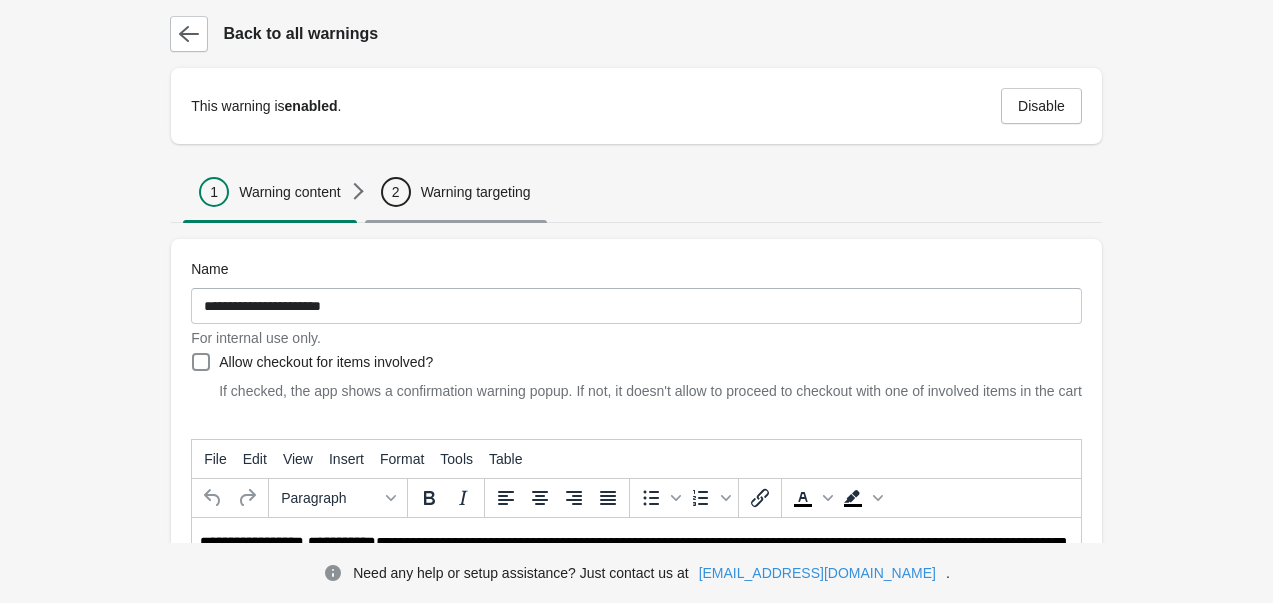 click on "2 Warning targeting" at bounding box center [456, 192] 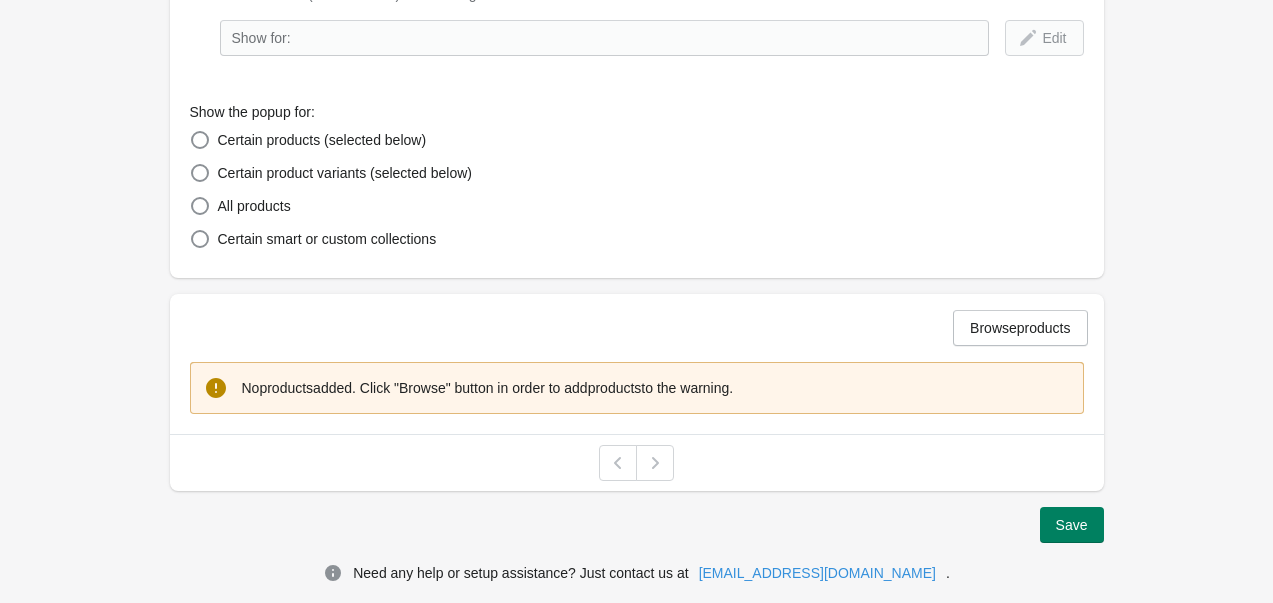 scroll, scrollTop: 464, scrollLeft: 0, axis: vertical 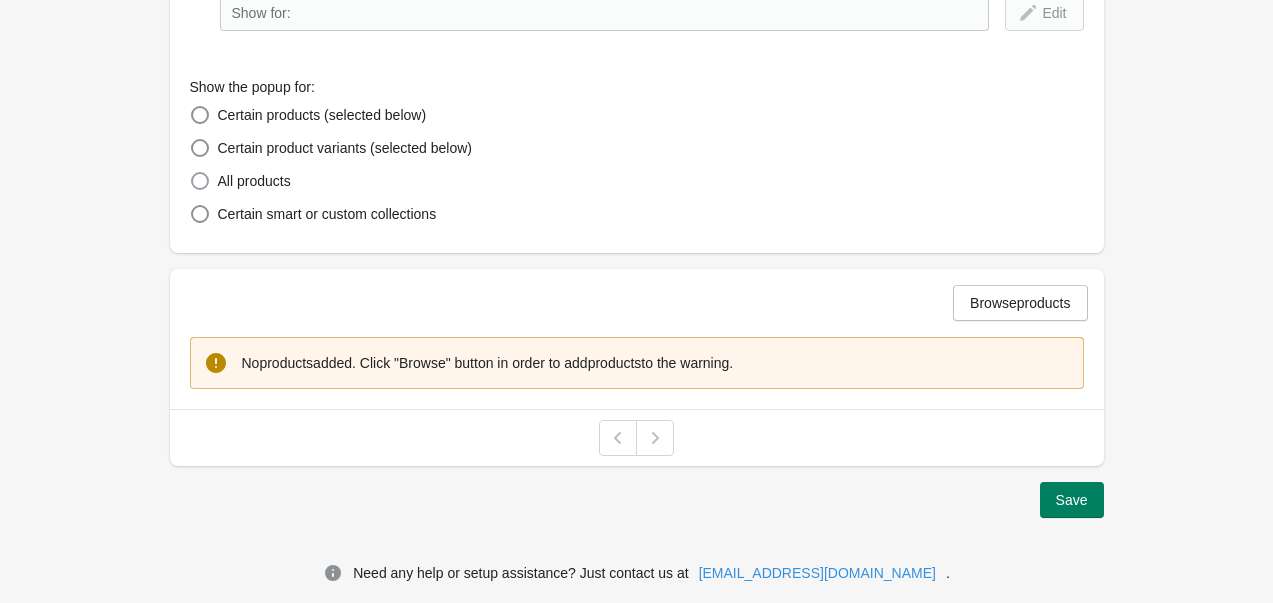 click at bounding box center [200, 181] 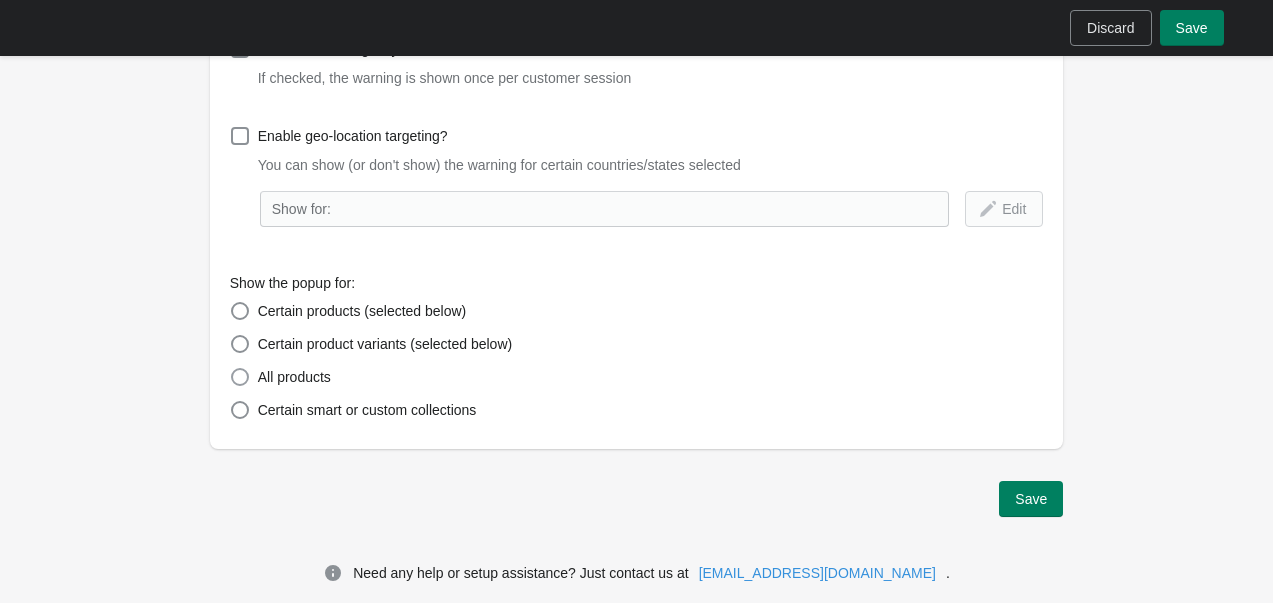 scroll, scrollTop: 267, scrollLeft: 0, axis: vertical 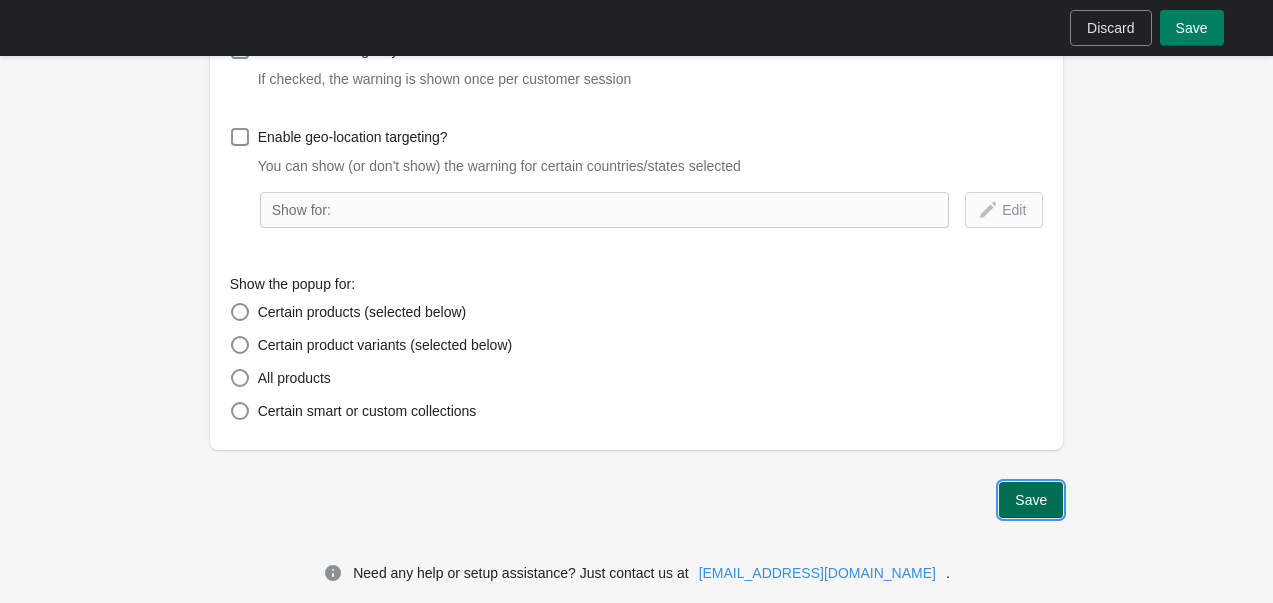 click on "Save" at bounding box center (1031, 500) 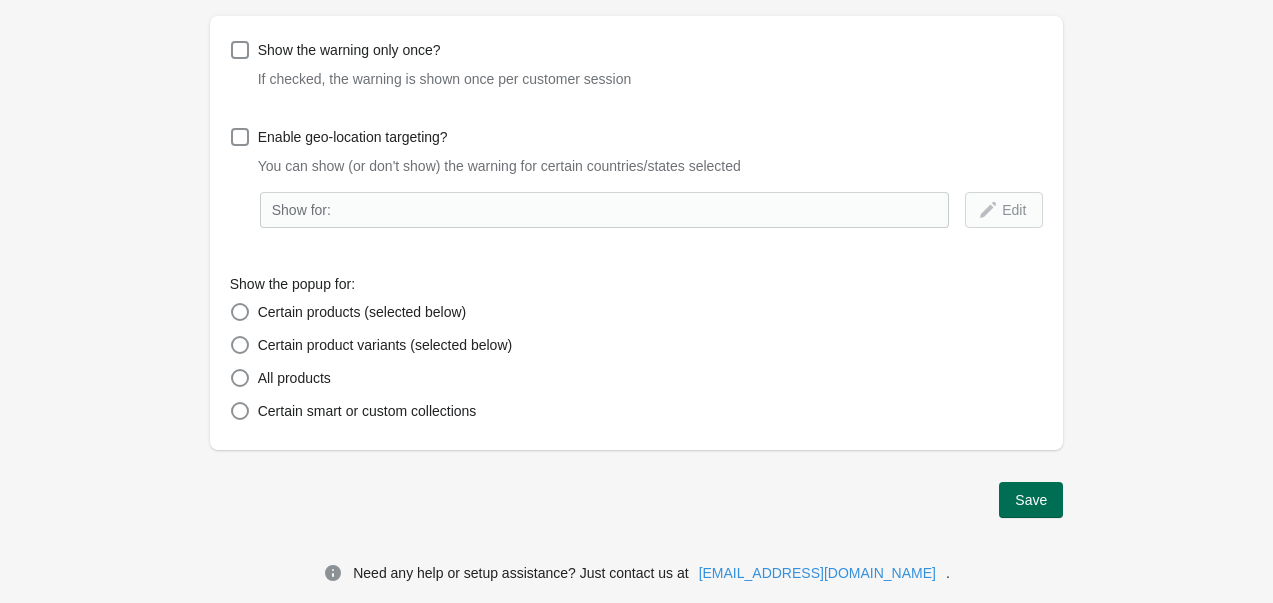 scroll, scrollTop: 167, scrollLeft: 0, axis: vertical 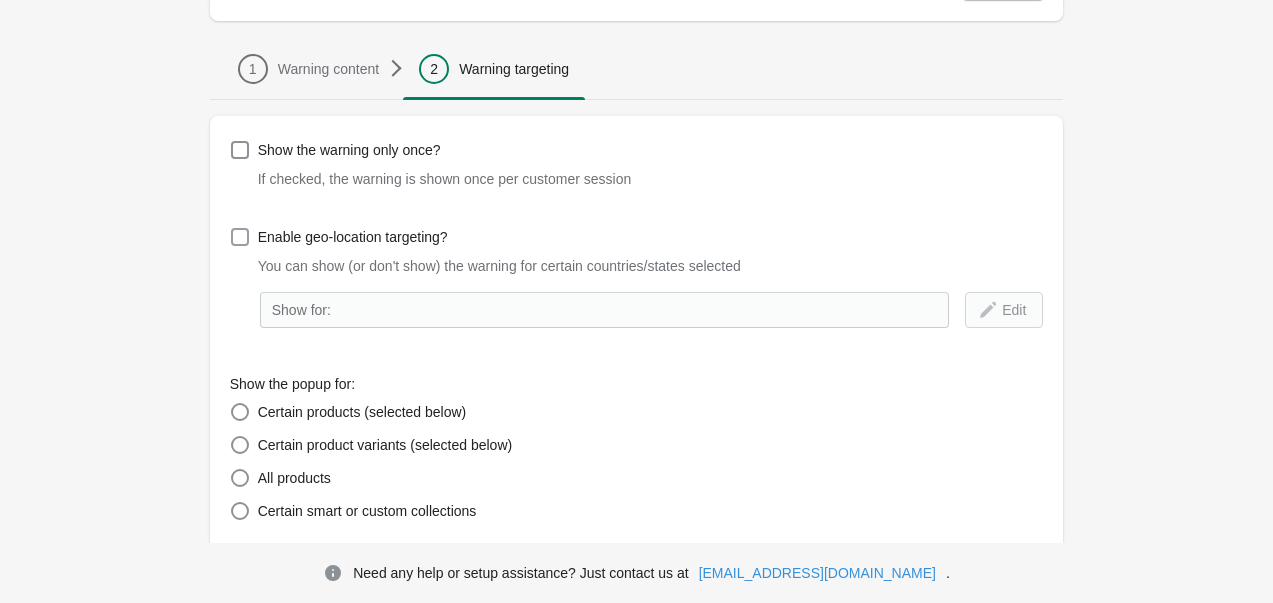 click at bounding box center [240, 237] 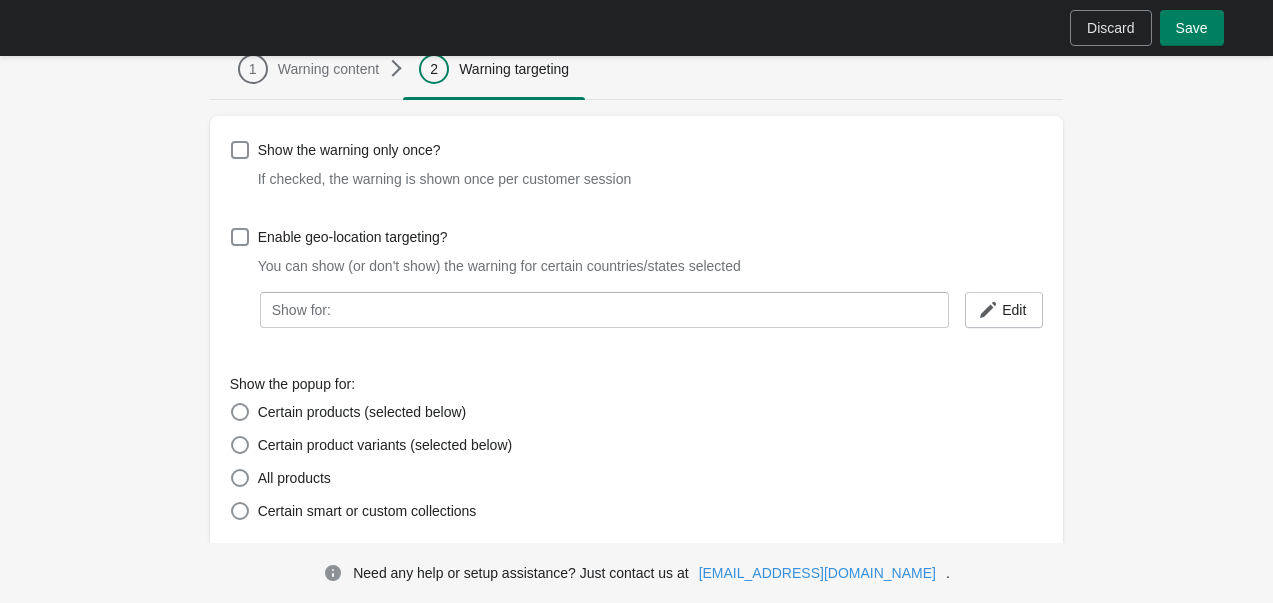 click on "Skip to content Discard Save Warnings Back to all warnings This warning is  enabled . Disable 1 Warning content 2 Warning targeting 1 Warning content 2 Warning targeting Show the warning only once? If checked, the warning is shown once per customer session Enable geo-location targeting? You can show (or don't show) the warning for certain countries/states selected Show for: Edit Show the popup for: Certain products (selected below) Certain product variants (selected below) All products Certain smart or custom collections Save Need any help or setup assistance? Just contact us at  help@elastic-soft.com ." at bounding box center (636, 268) 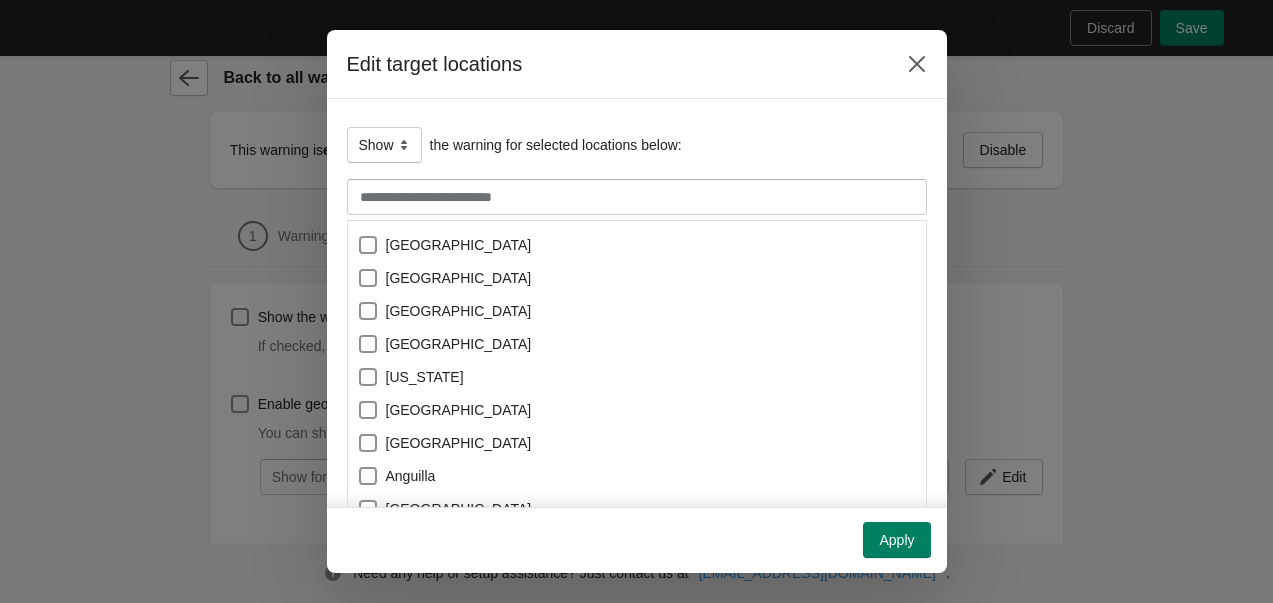 scroll, scrollTop: 0, scrollLeft: 0, axis: both 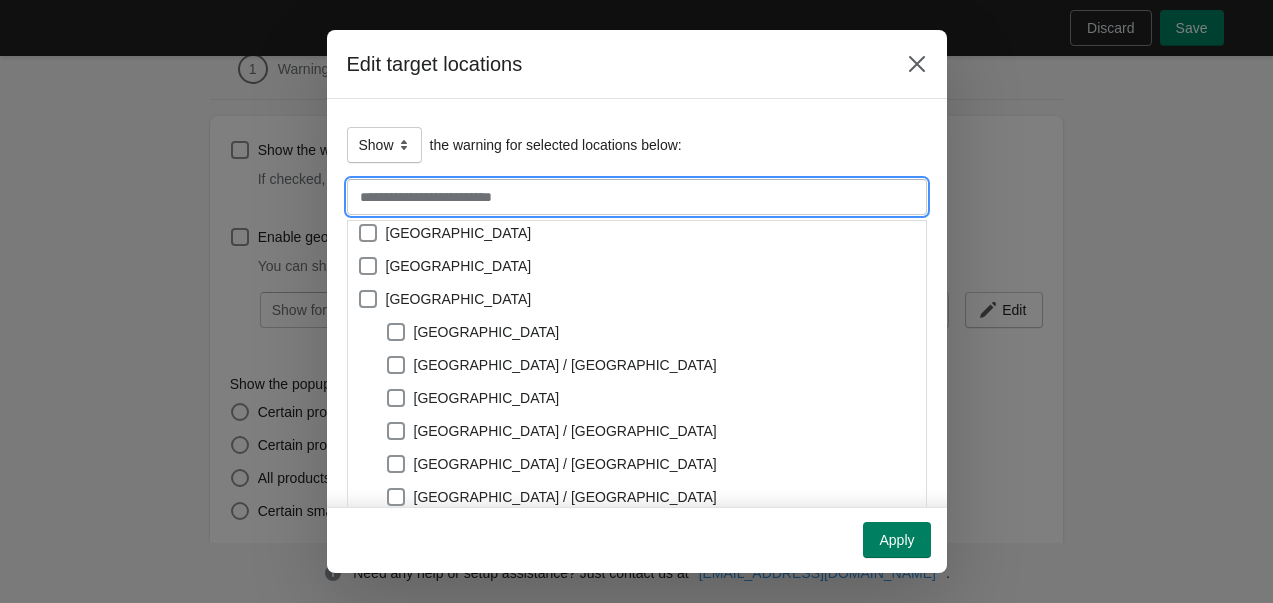 click at bounding box center (637, 197) 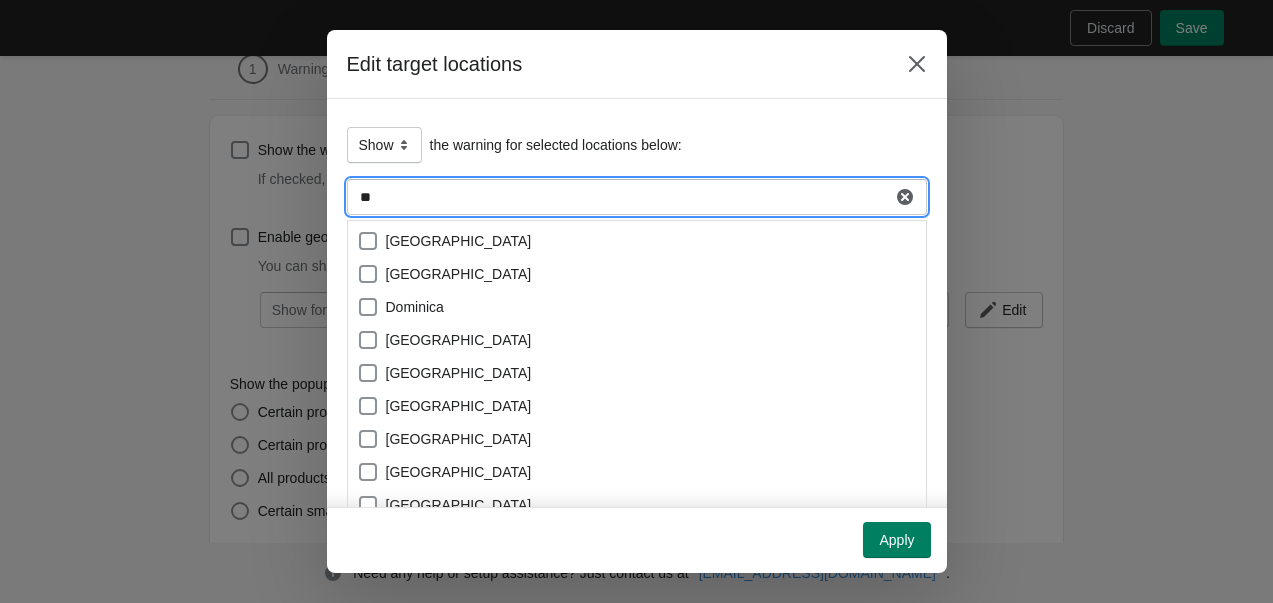 scroll, scrollTop: 0, scrollLeft: 0, axis: both 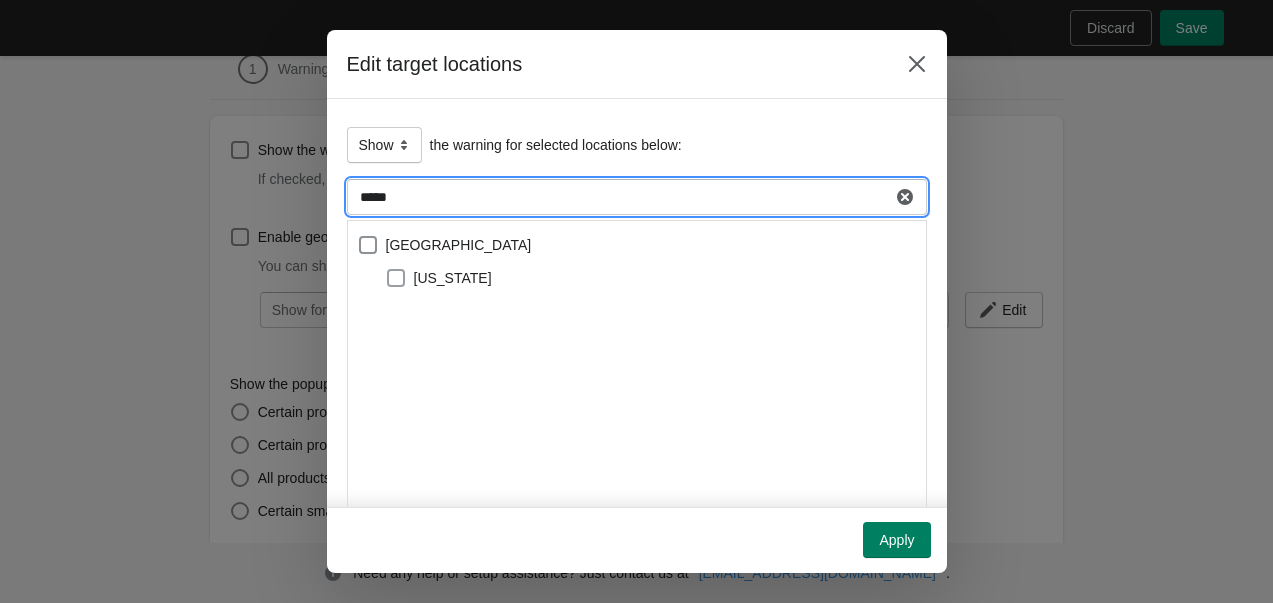 type on "*****" 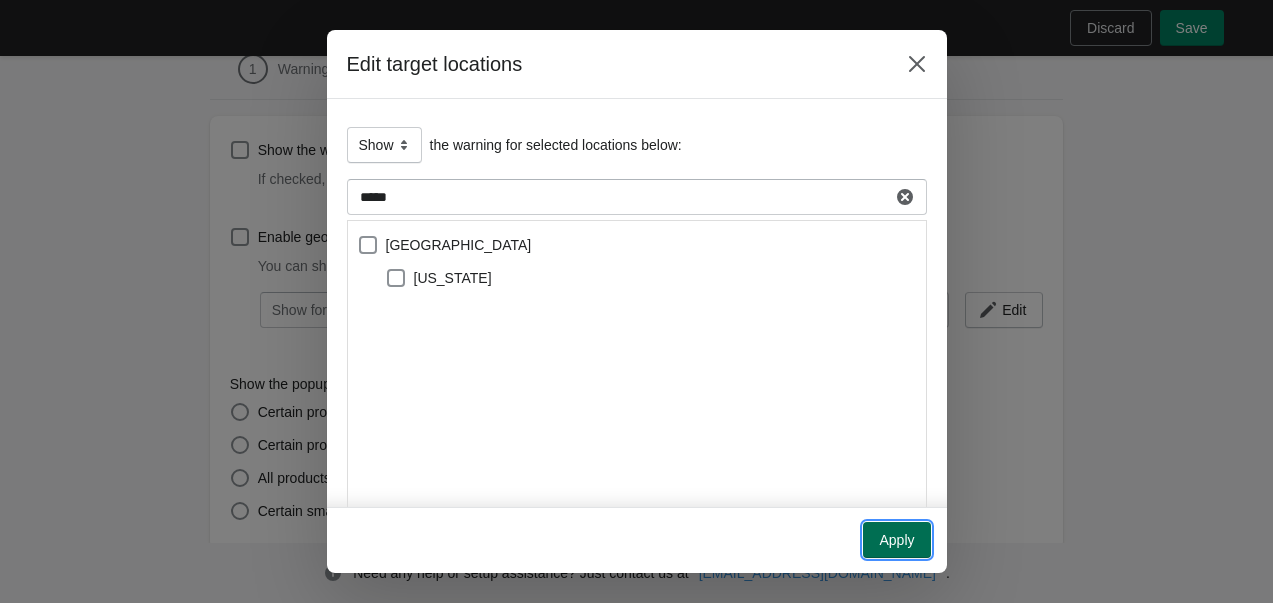 click on "Apply" at bounding box center [896, 540] 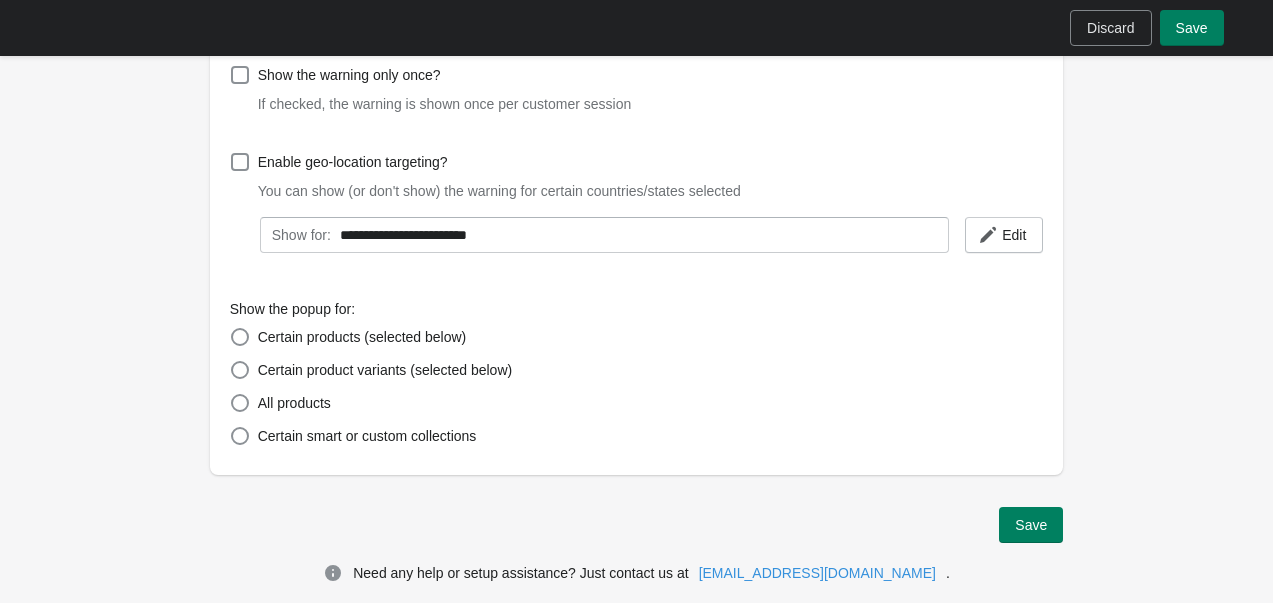 scroll, scrollTop: 267, scrollLeft: 0, axis: vertical 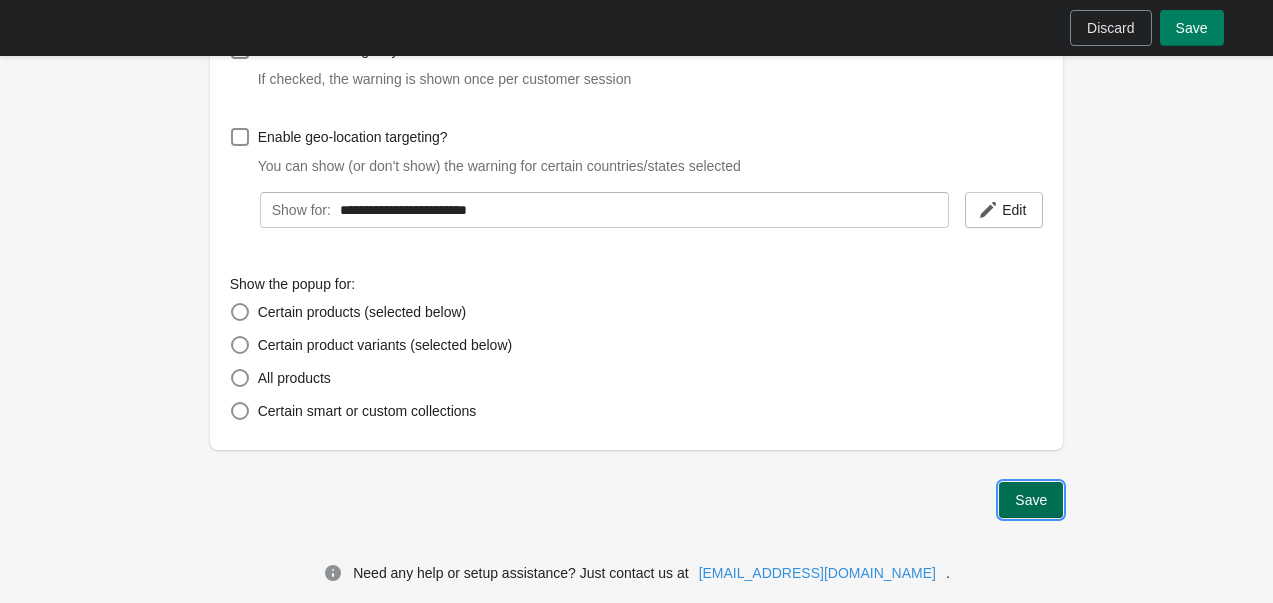 click on "Save" at bounding box center (1031, 500) 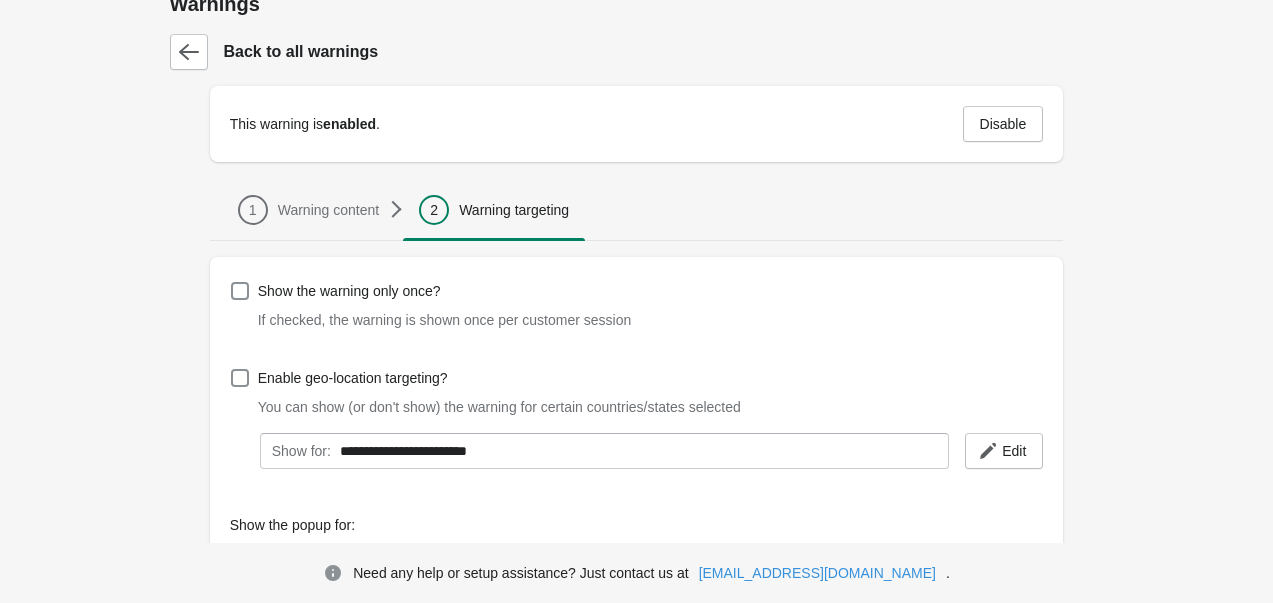 scroll, scrollTop: 0, scrollLeft: 0, axis: both 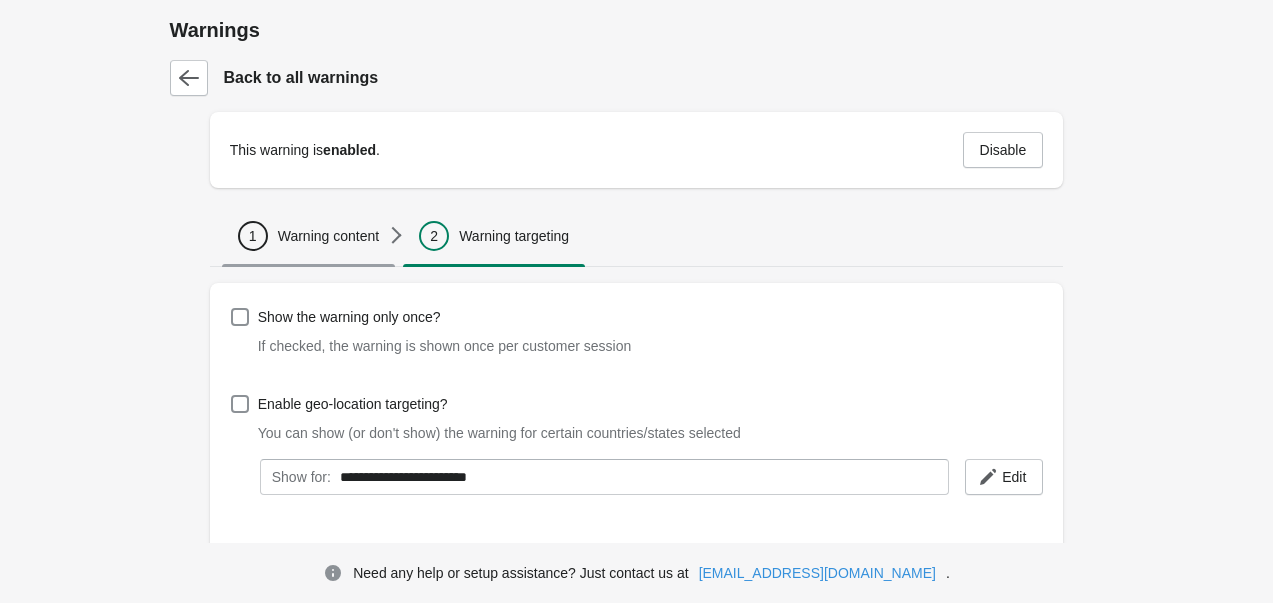 click on "Warning content" at bounding box center (328, 236) 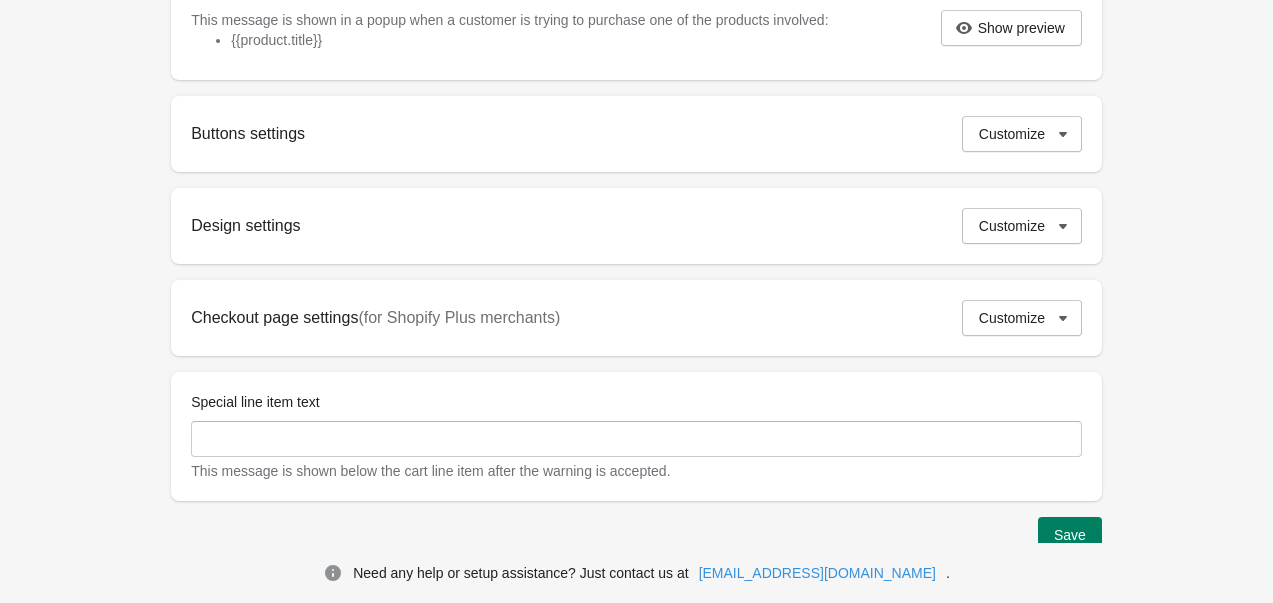 scroll, scrollTop: 700, scrollLeft: 0, axis: vertical 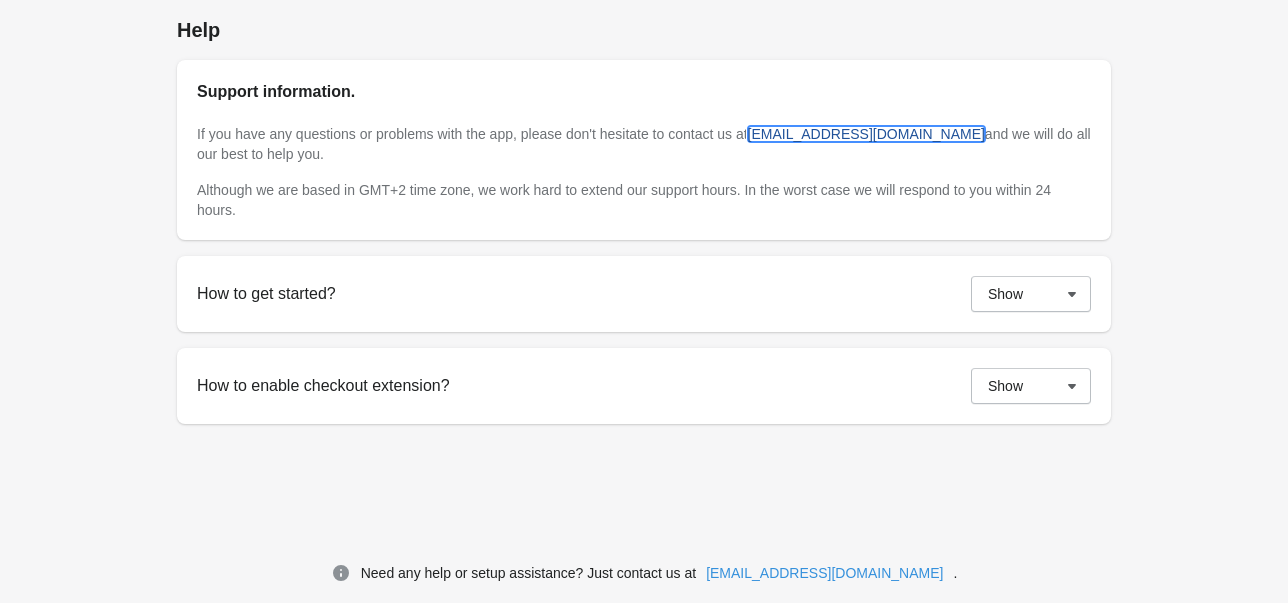 click on "[EMAIL_ADDRESS][DOMAIN_NAME]" at bounding box center [866, 134] 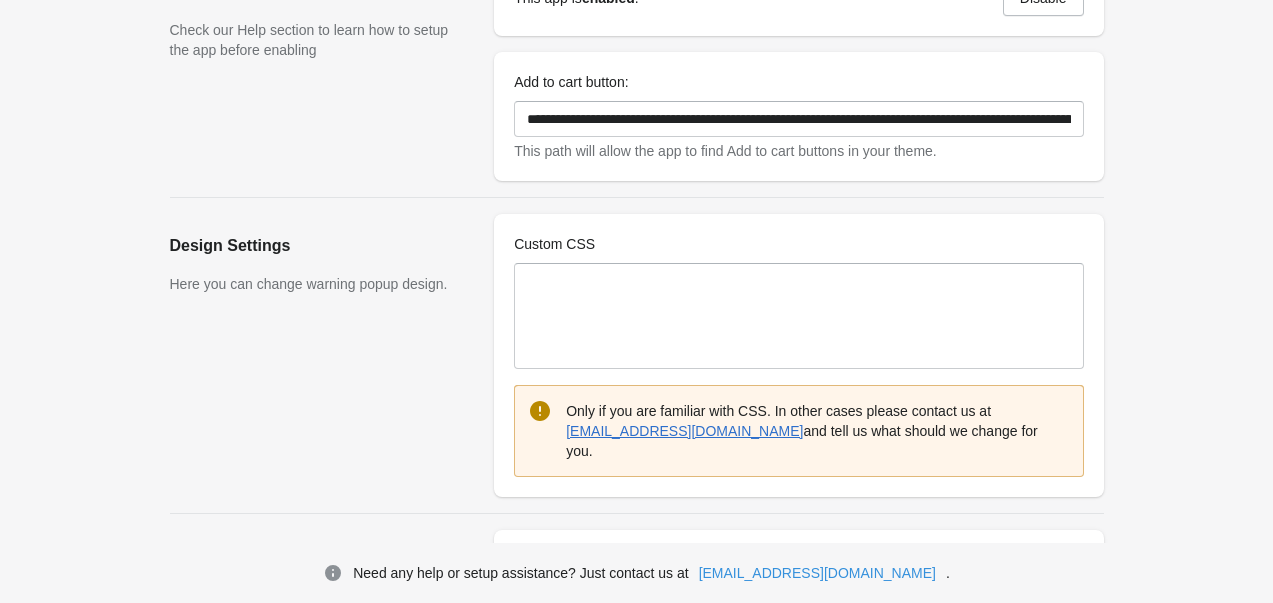 scroll, scrollTop: 0, scrollLeft: 0, axis: both 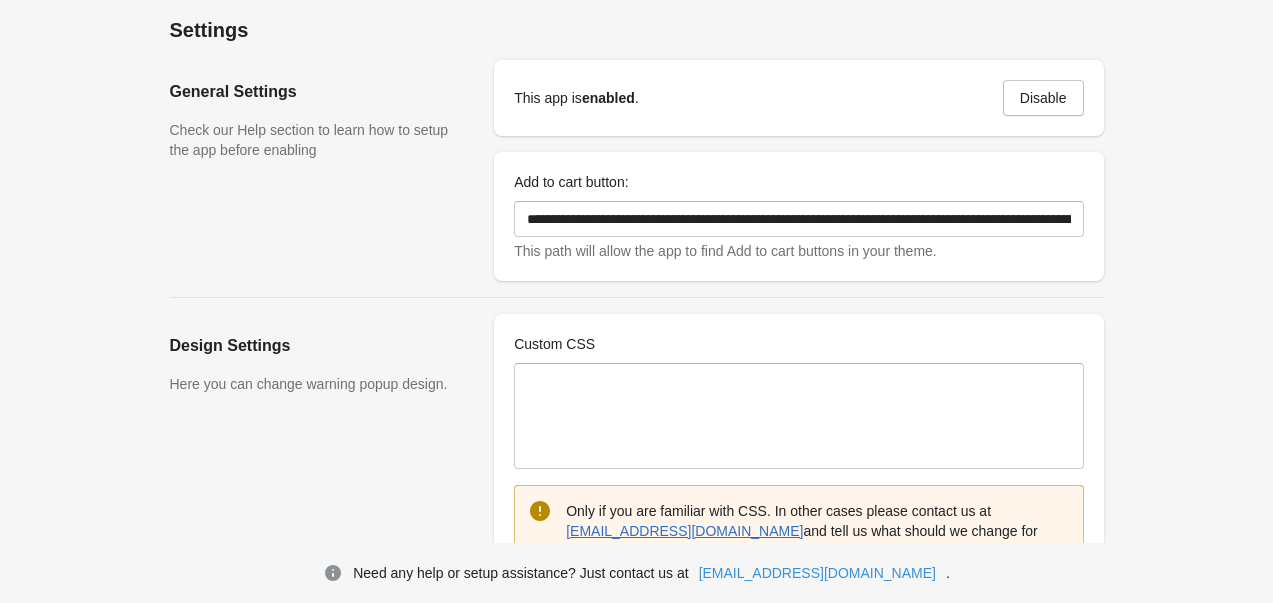 click on "**********" at bounding box center [636, 474] 